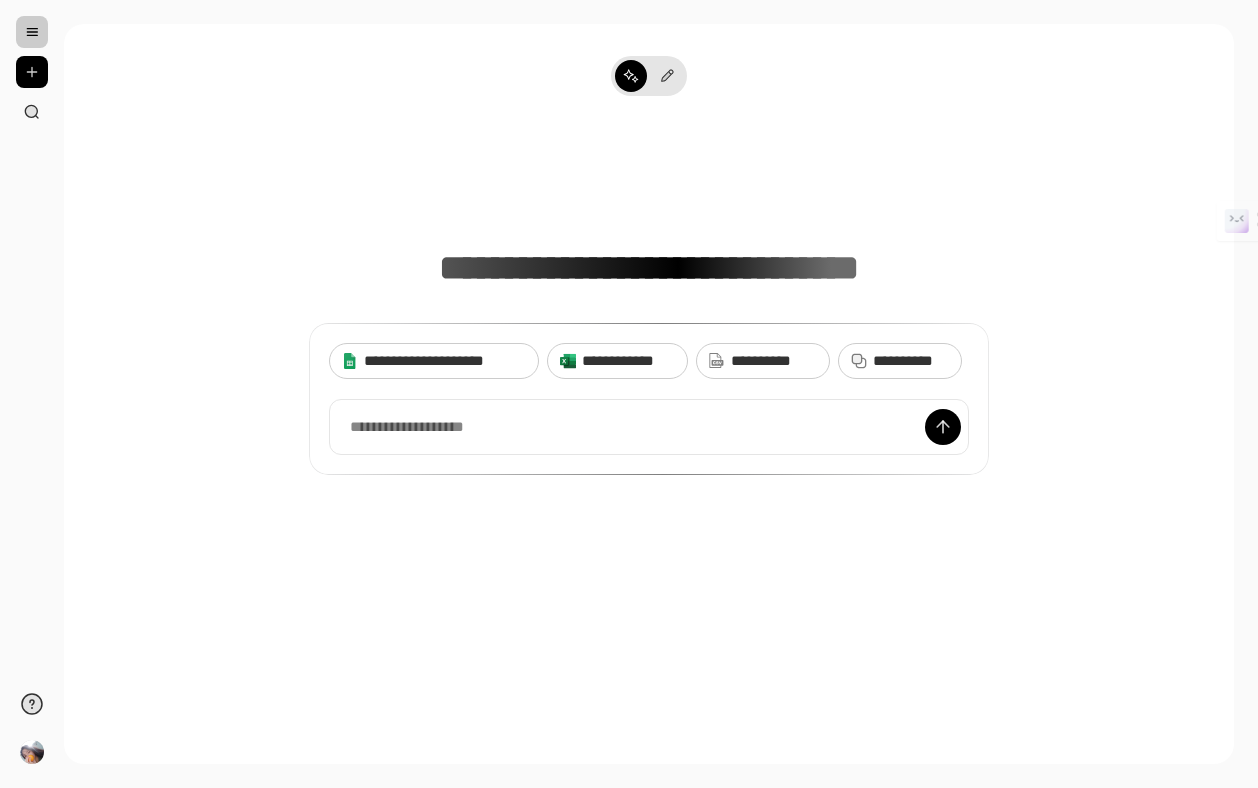 scroll, scrollTop: 0, scrollLeft: 0, axis: both 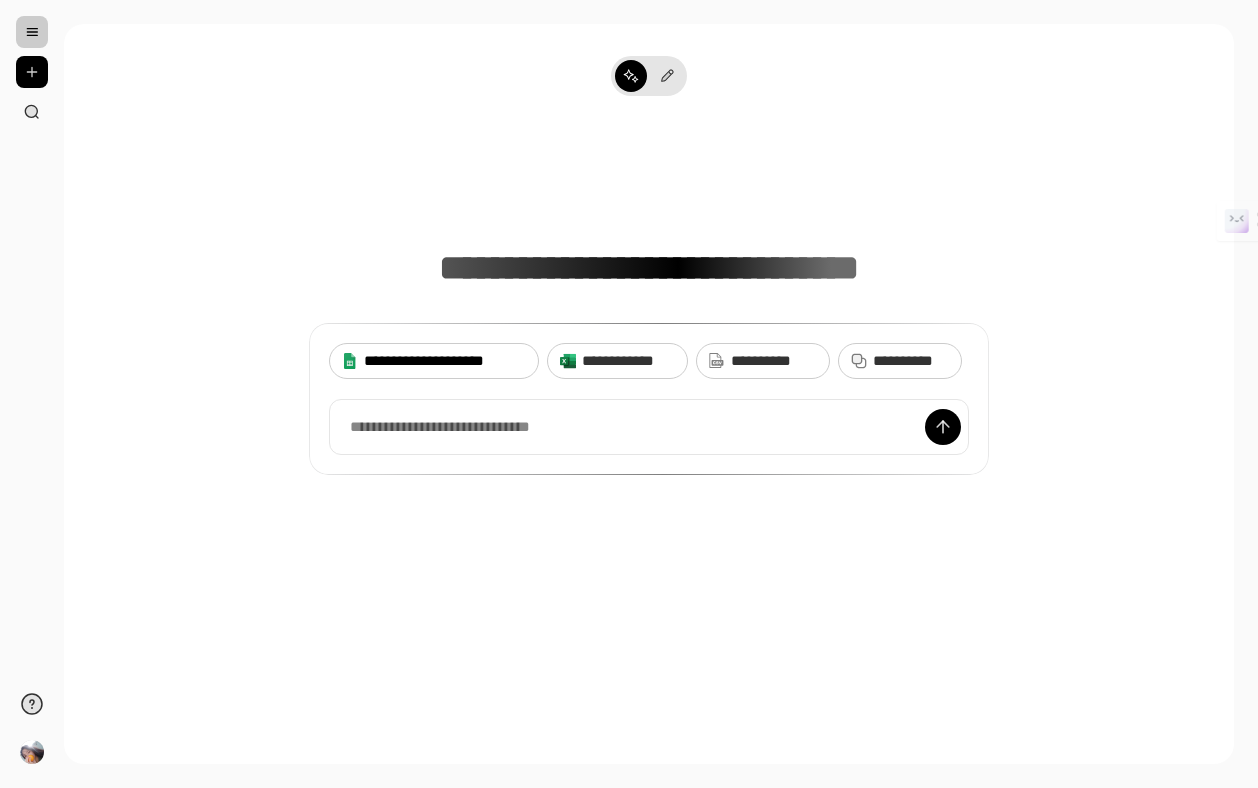 click on "**********" at bounding box center [434, 361] 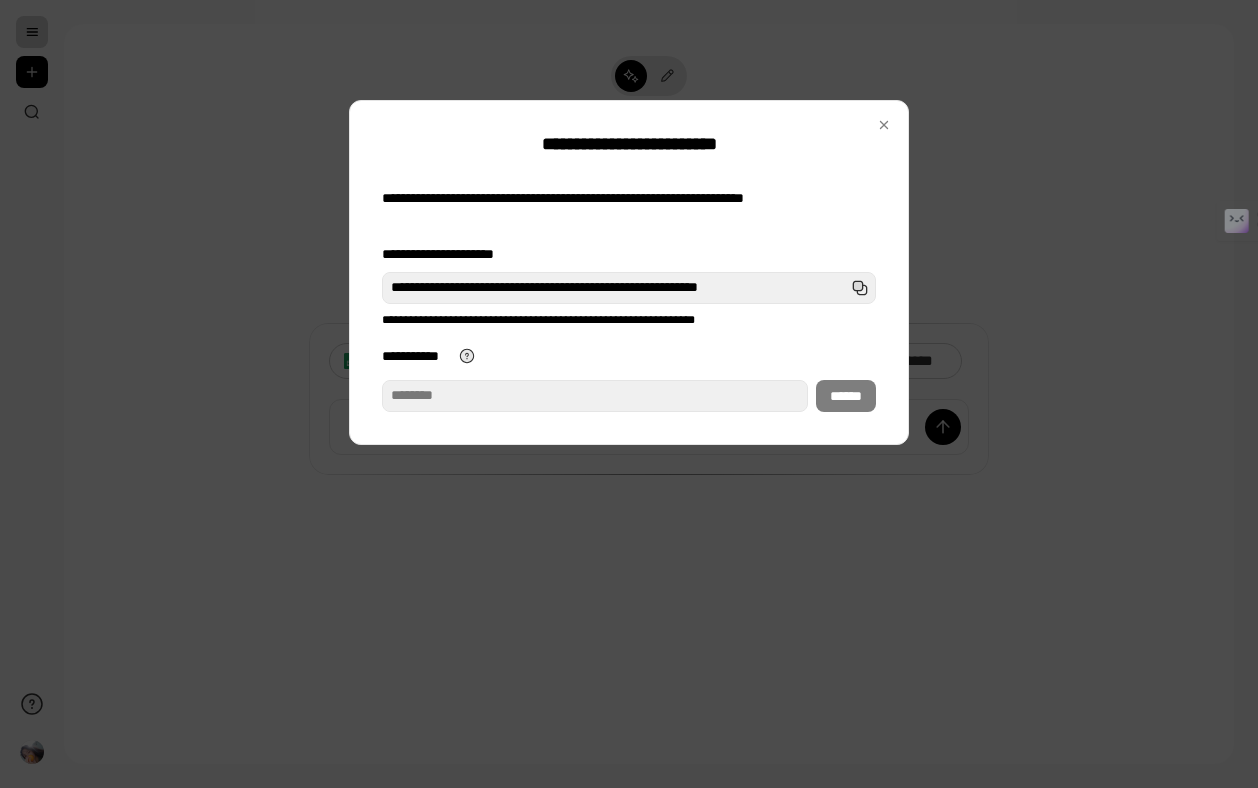 click at bounding box center [629, 394] 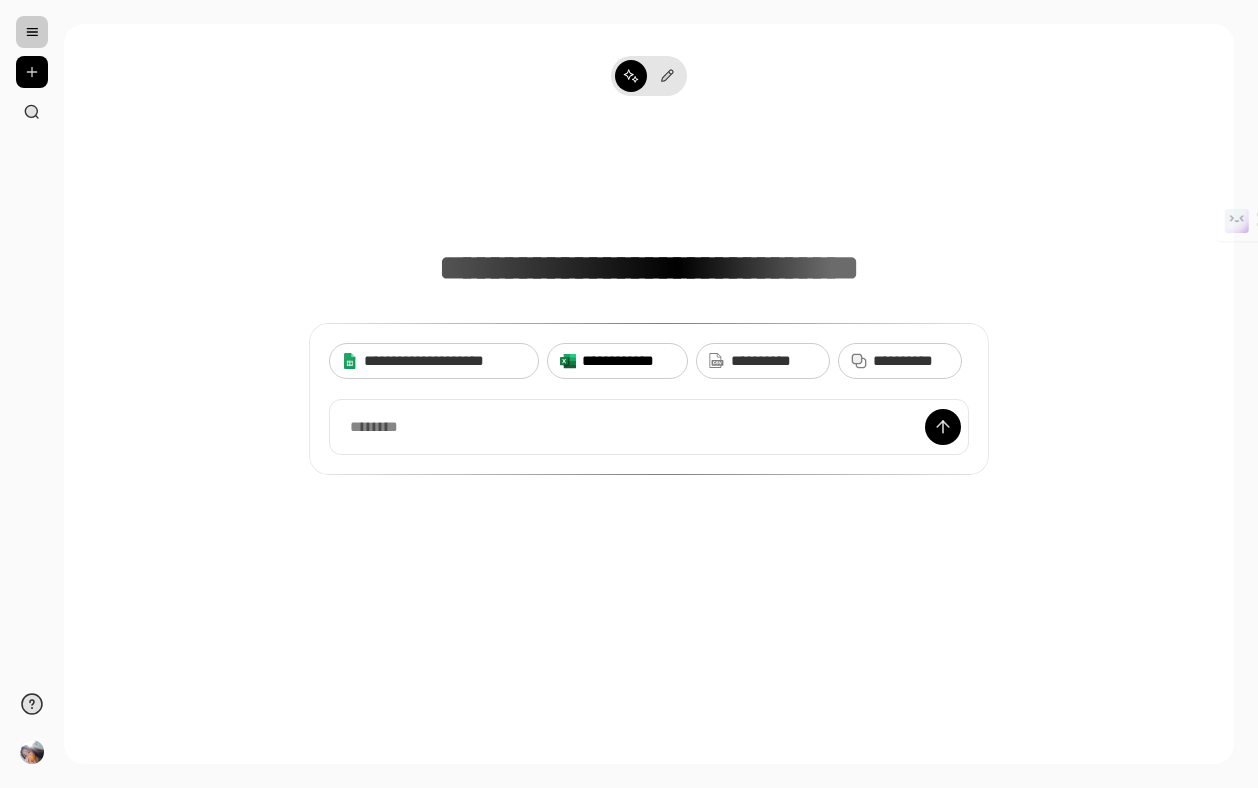 click on "**********" at bounding box center [628, 361] 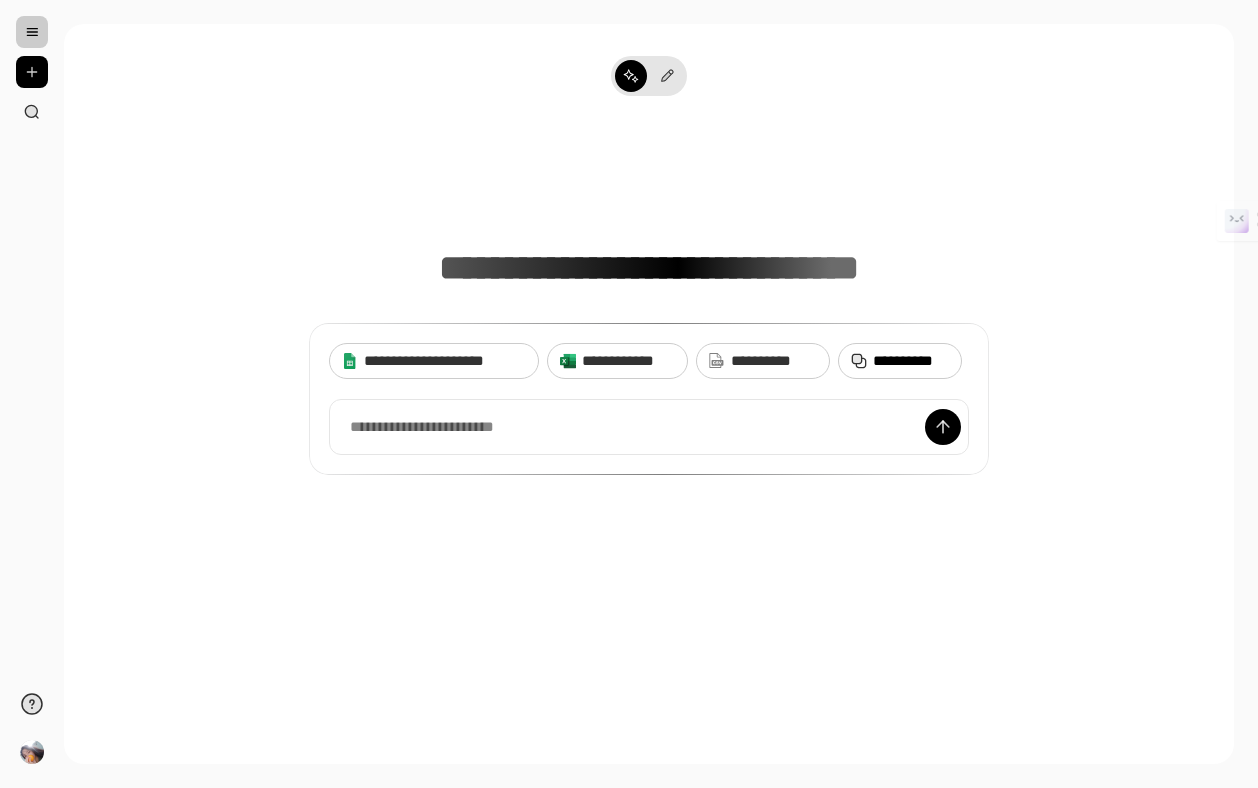 click on "**********" at bounding box center (911, 361) 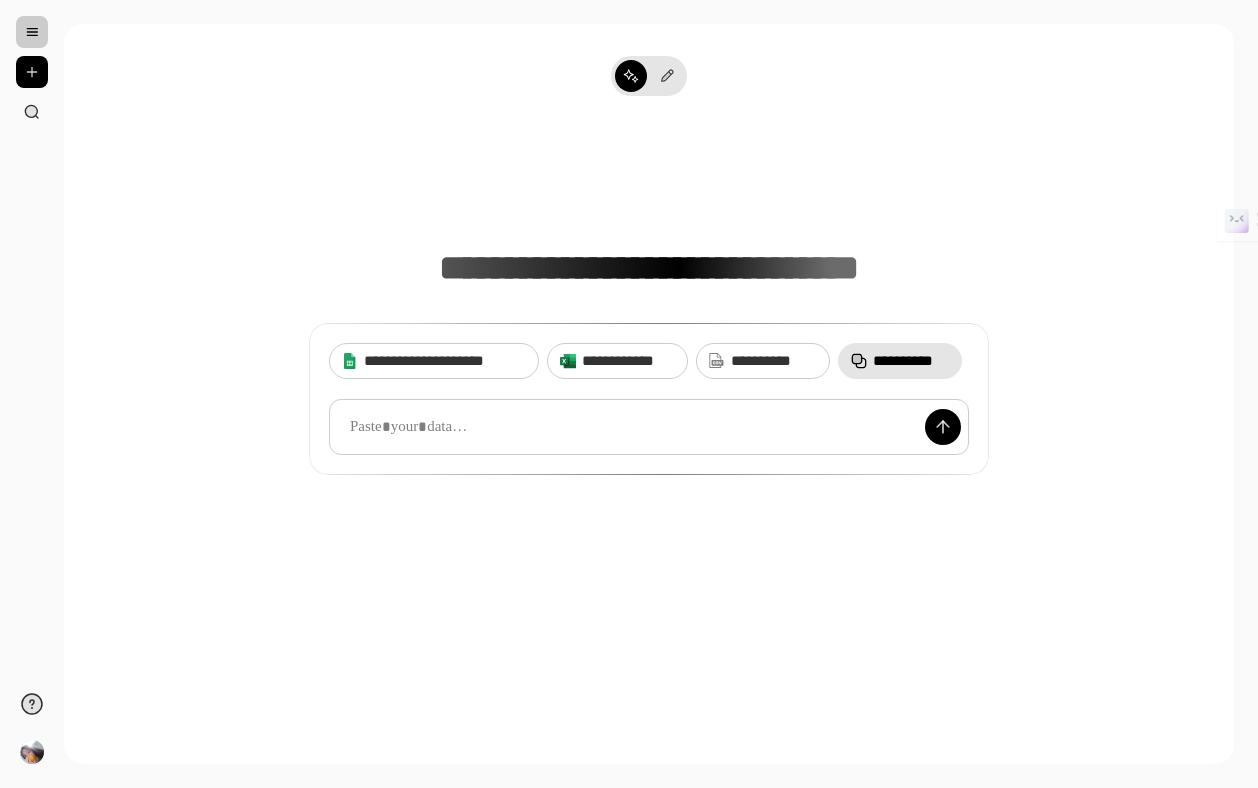 click at bounding box center [649, 427] 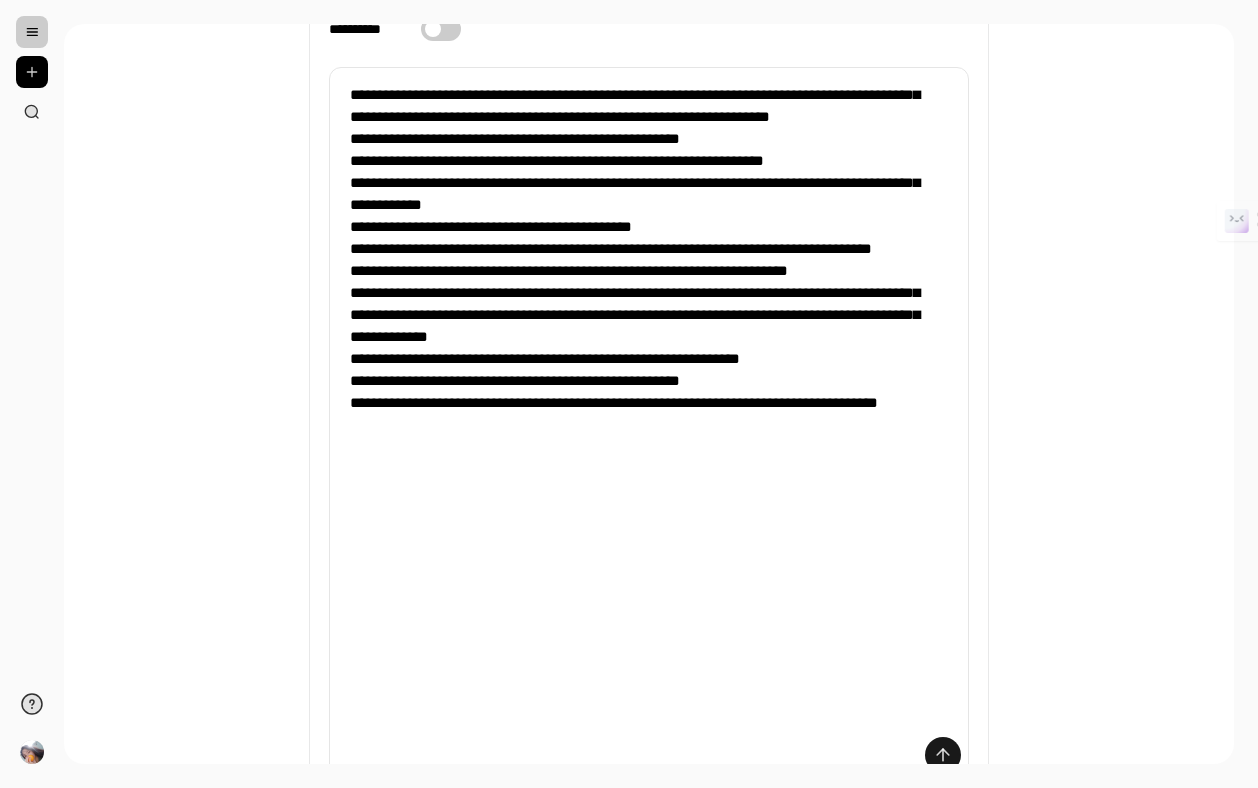 click at bounding box center (943, 755) 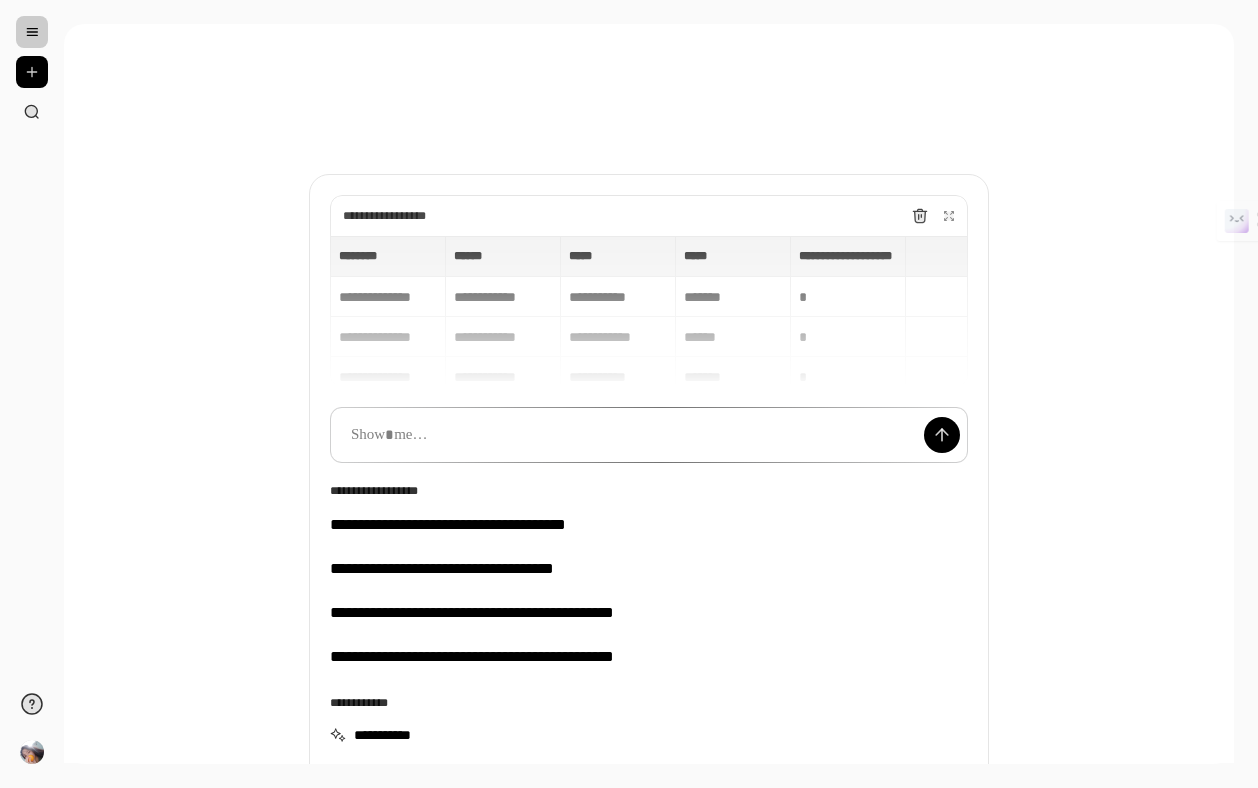 scroll, scrollTop: 211, scrollLeft: 0, axis: vertical 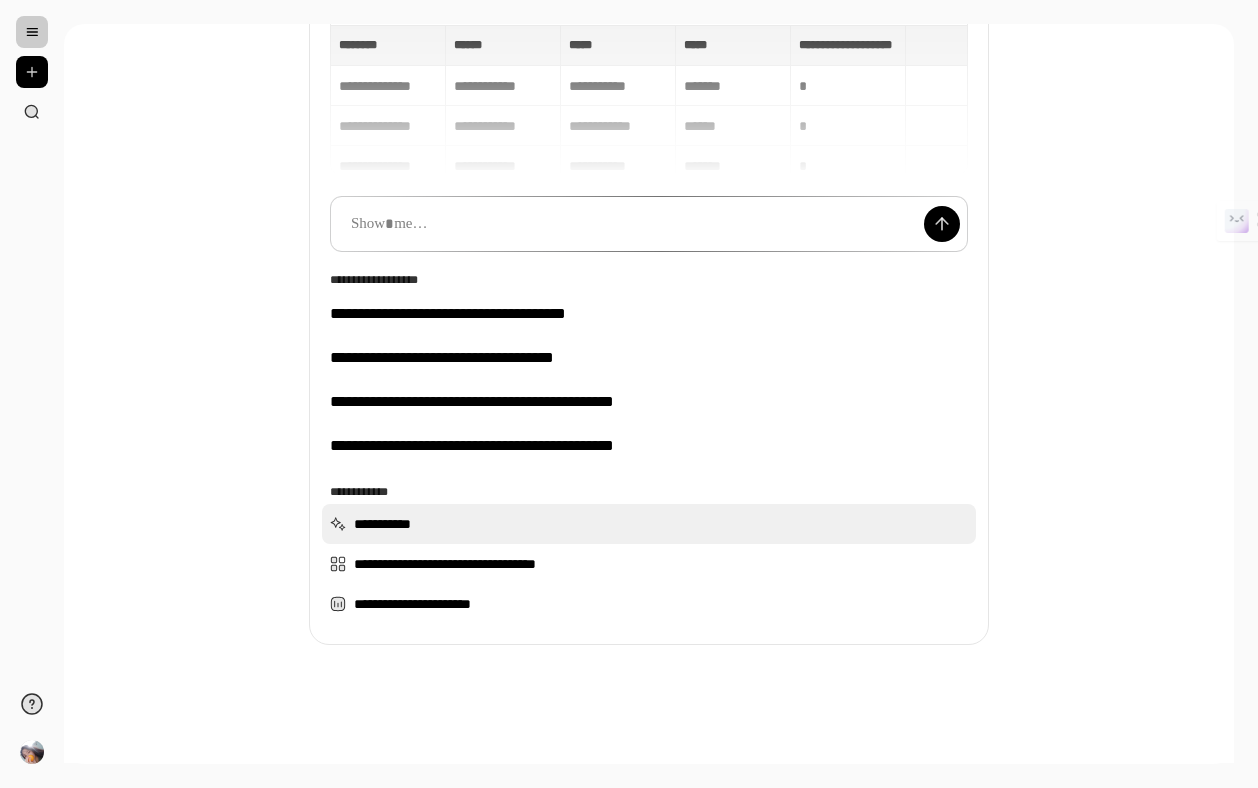 click on "**********" at bounding box center [649, 524] 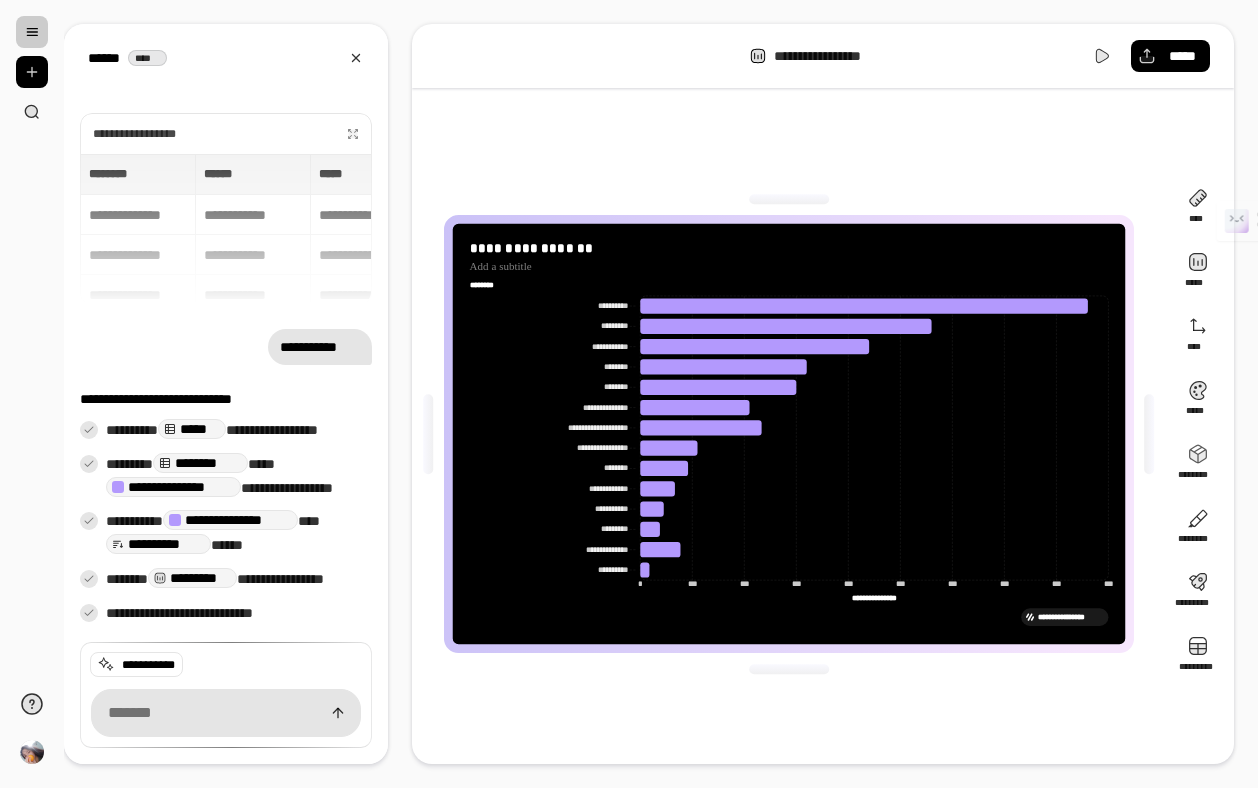 click 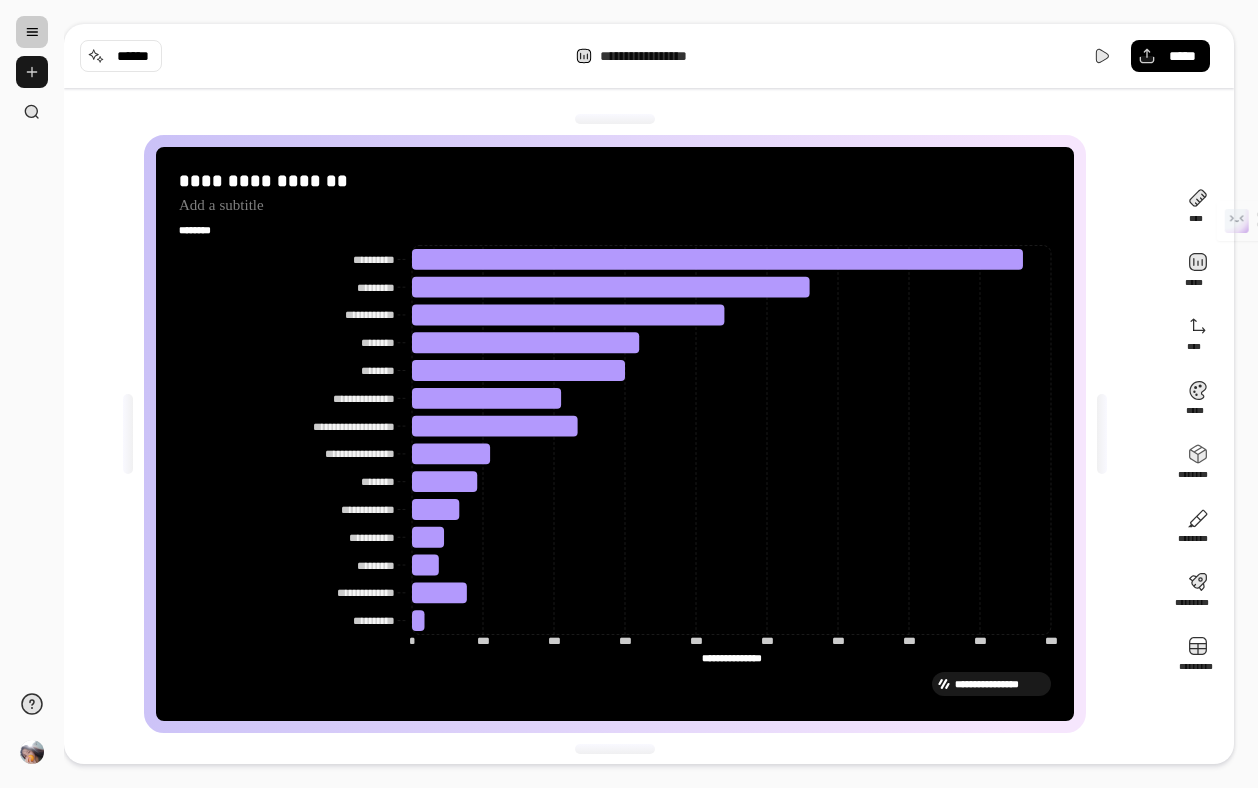 click at bounding box center (32, 72) 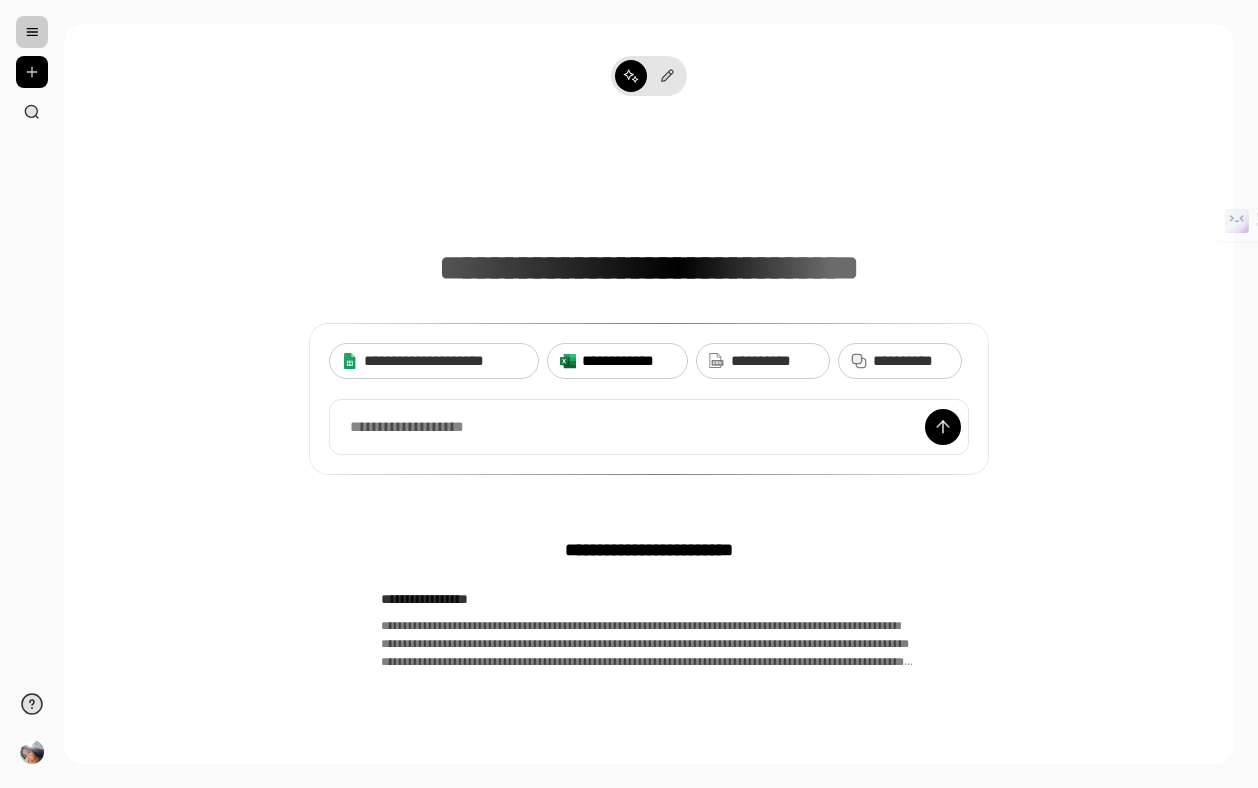 click on "**********" at bounding box center (628, 361) 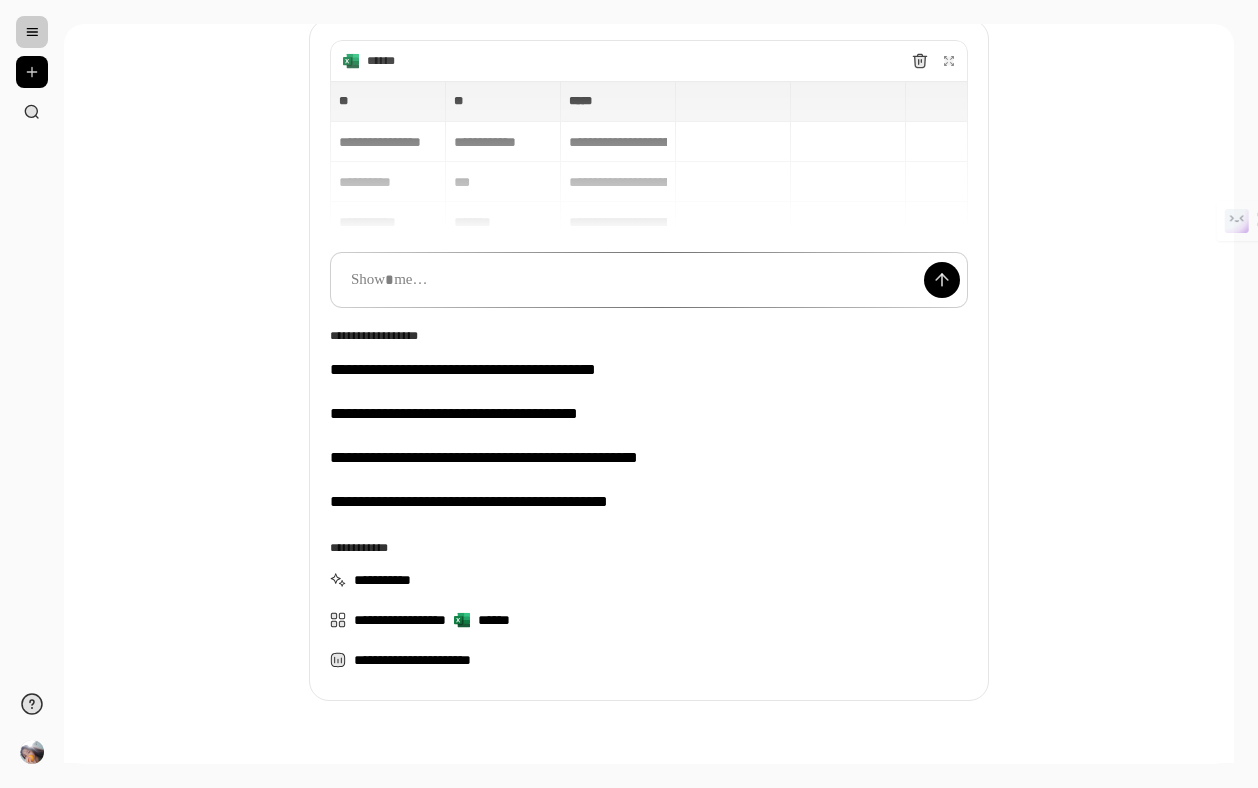 scroll, scrollTop: 157, scrollLeft: 0, axis: vertical 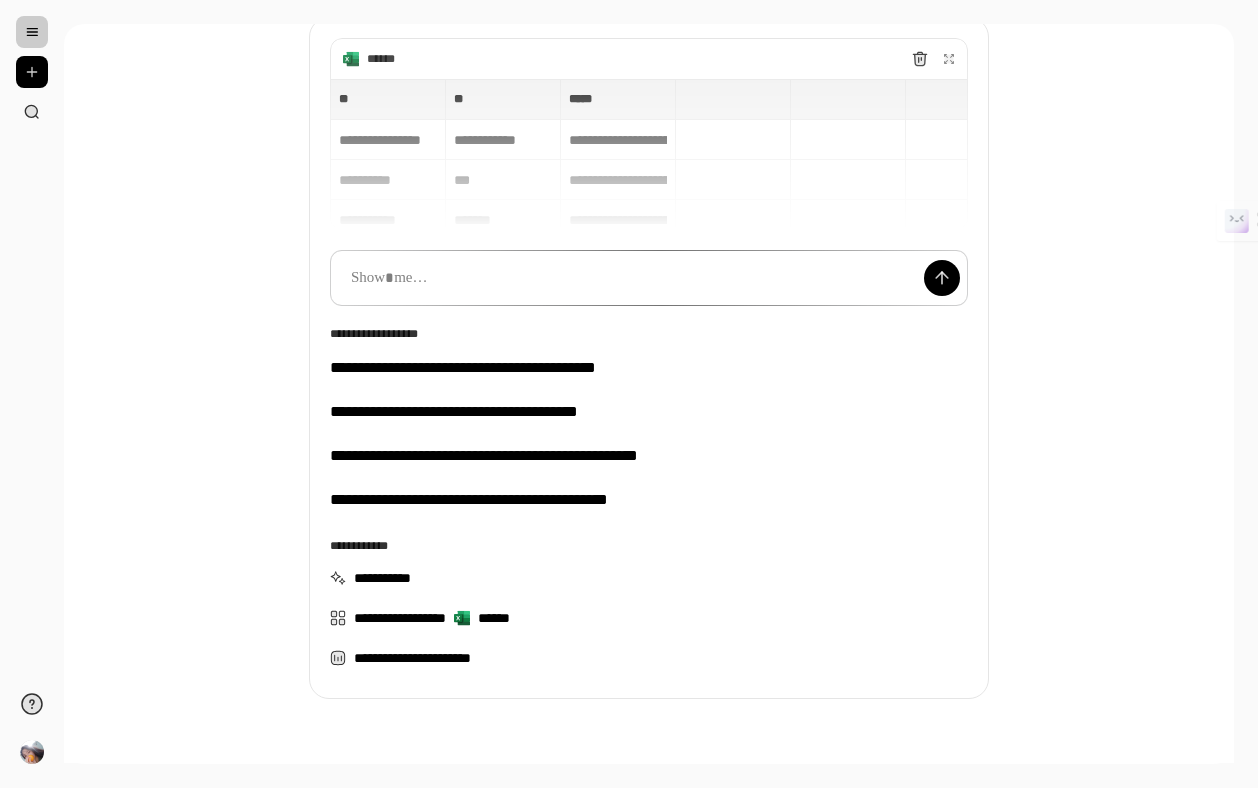 type 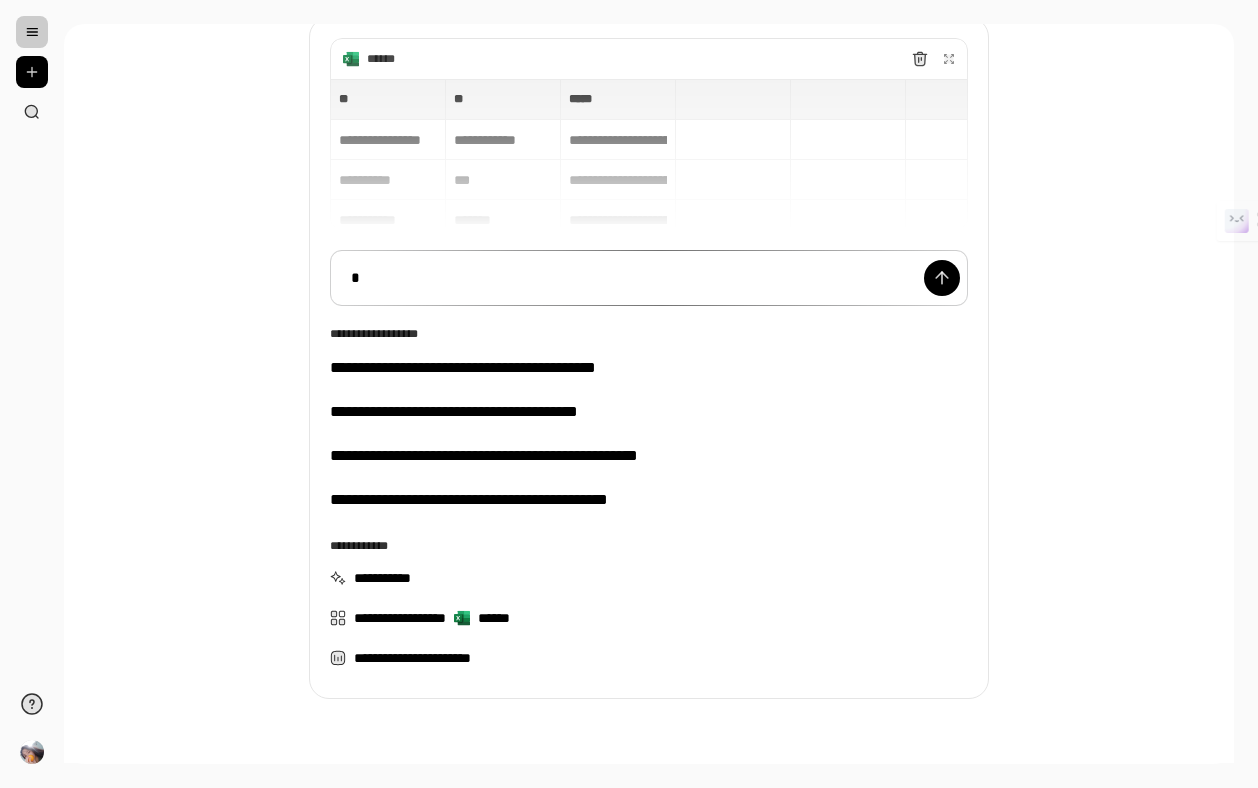 type on "**********" 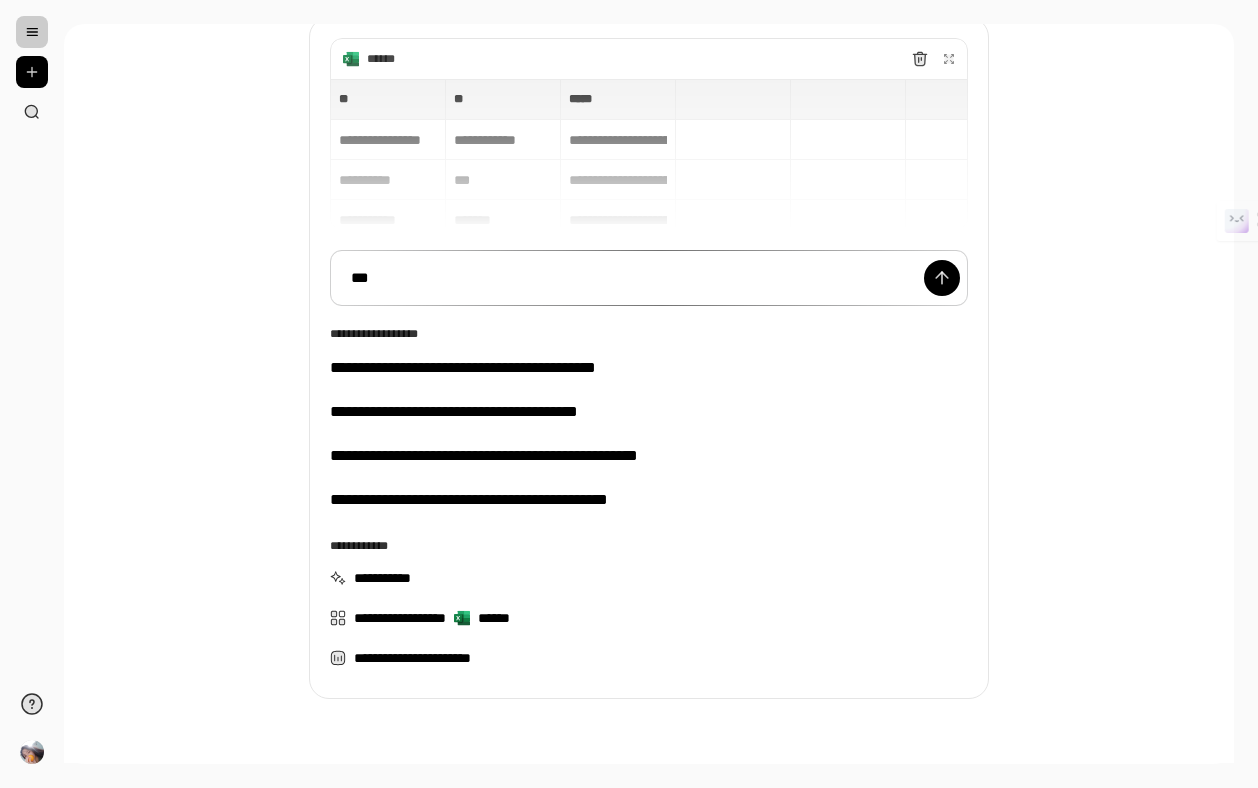 type on "**********" 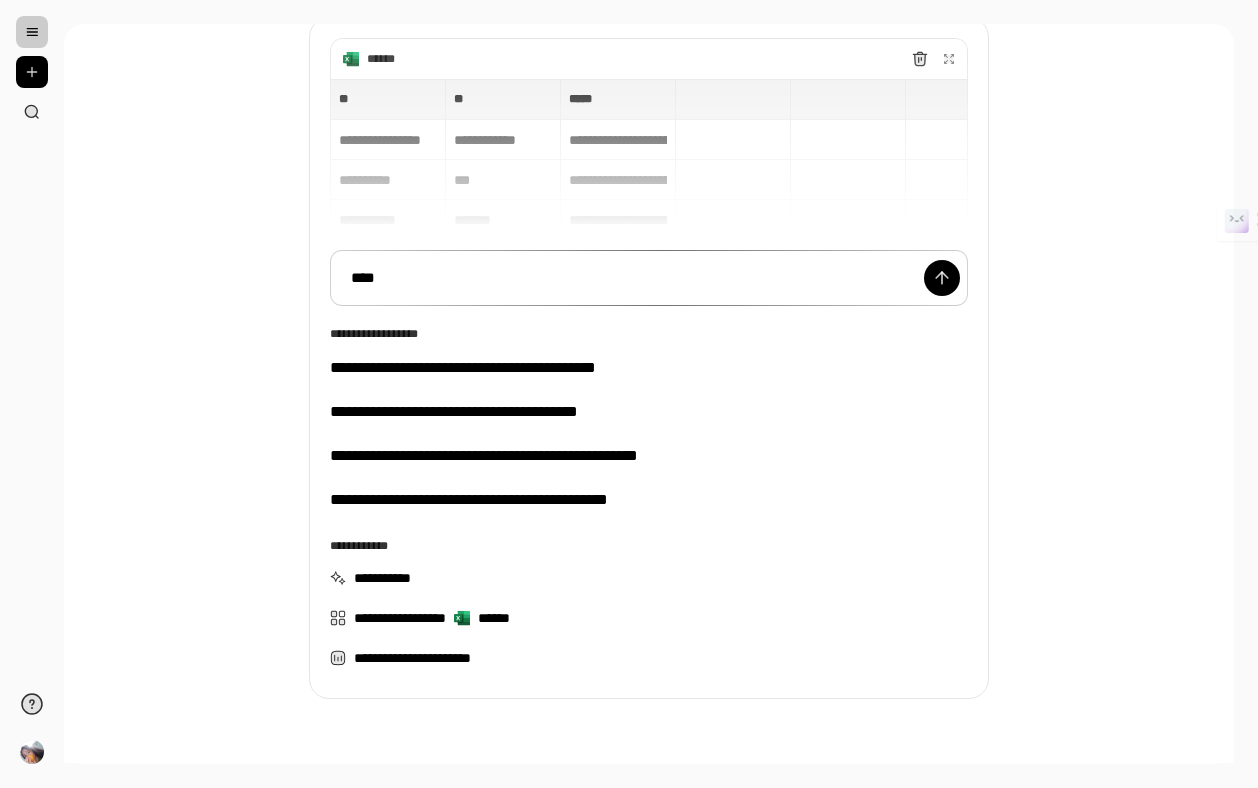 type on "**********" 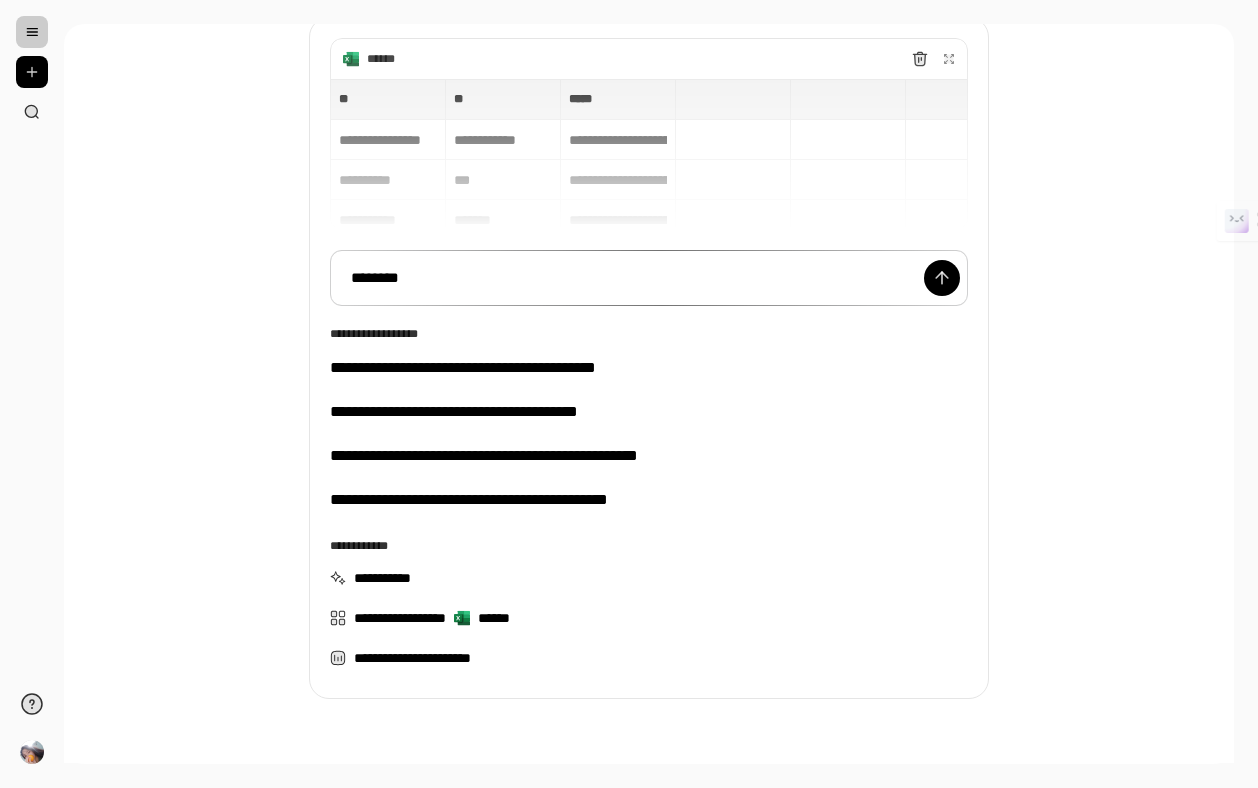 type on "**********" 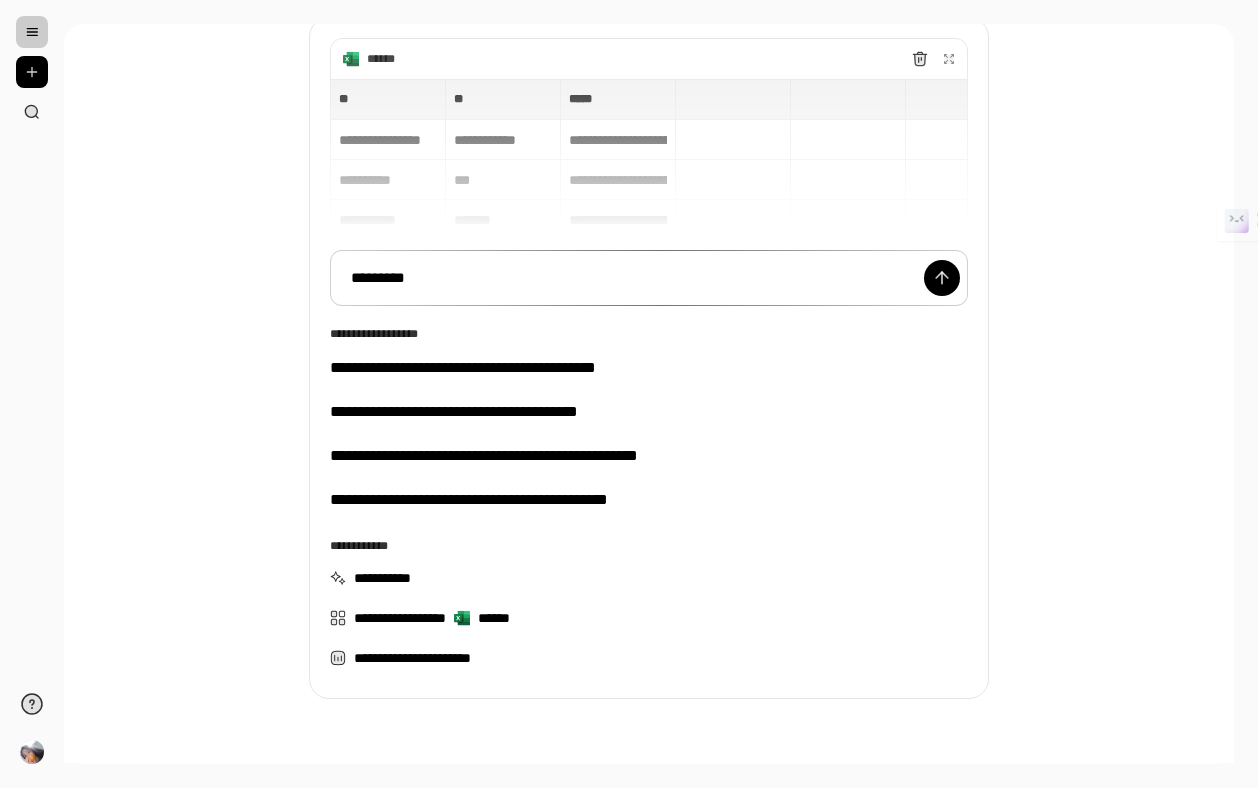 type on "**********" 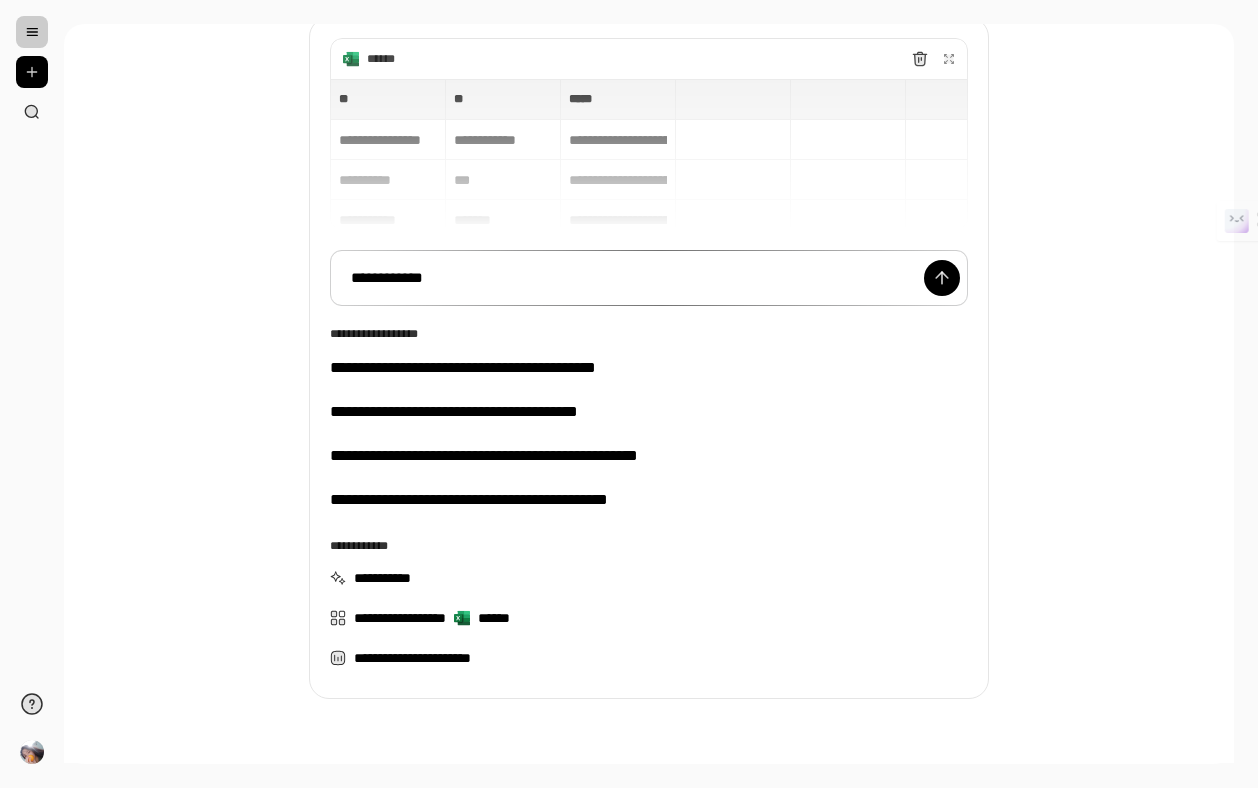 type on "**********" 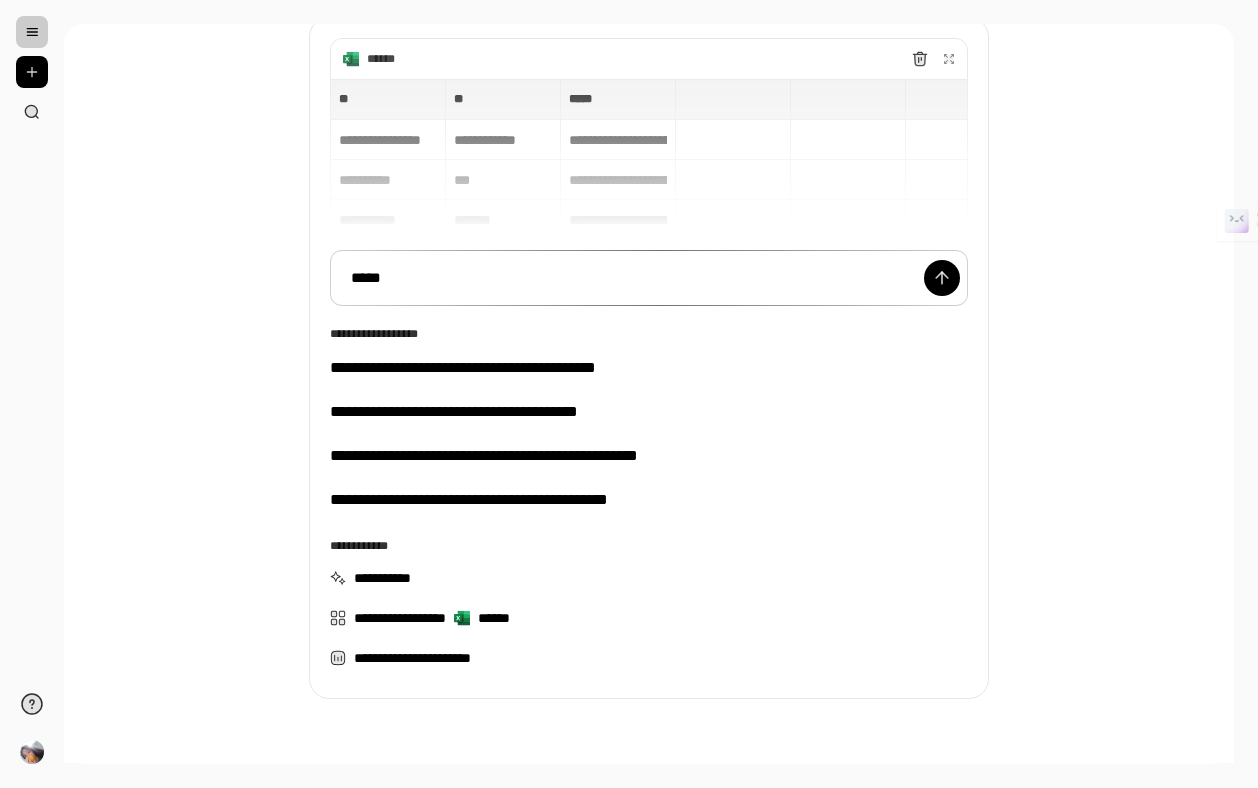 type on "**********" 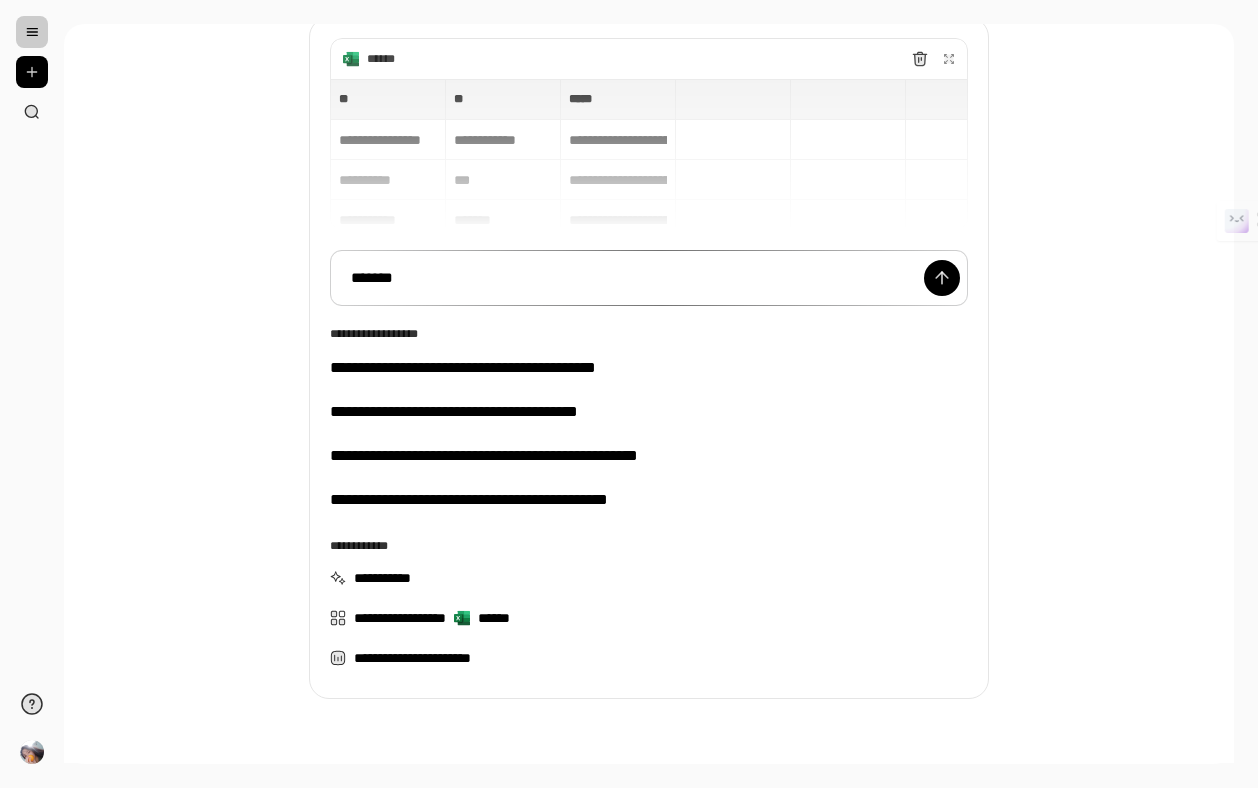 type on "**********" 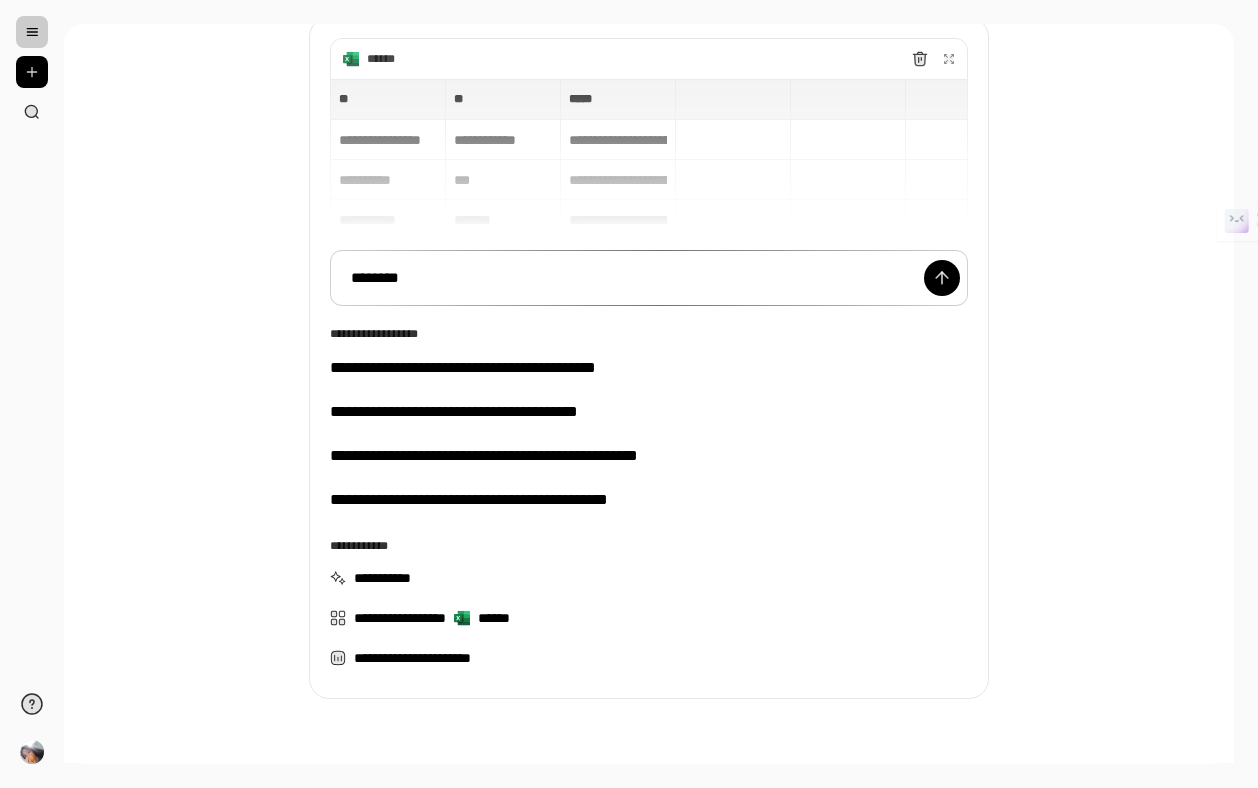 type on "**********" 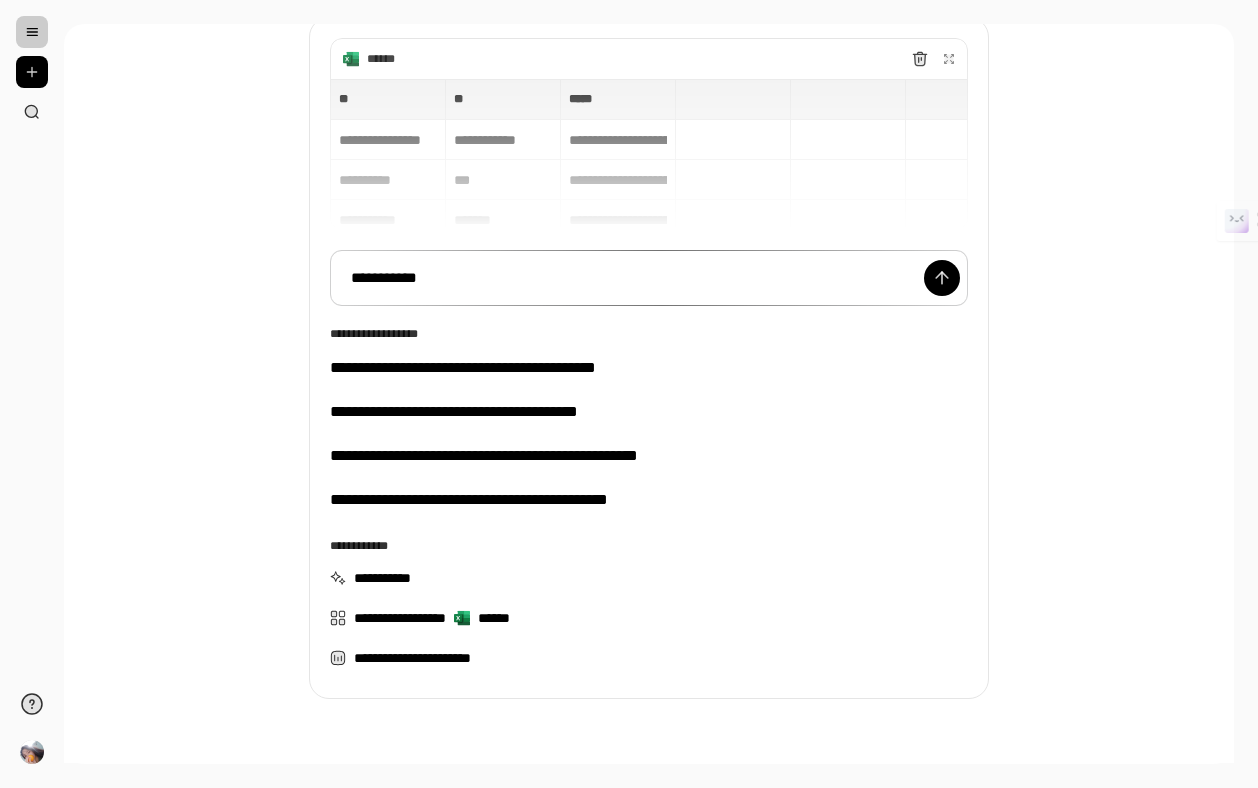 type on "**********" 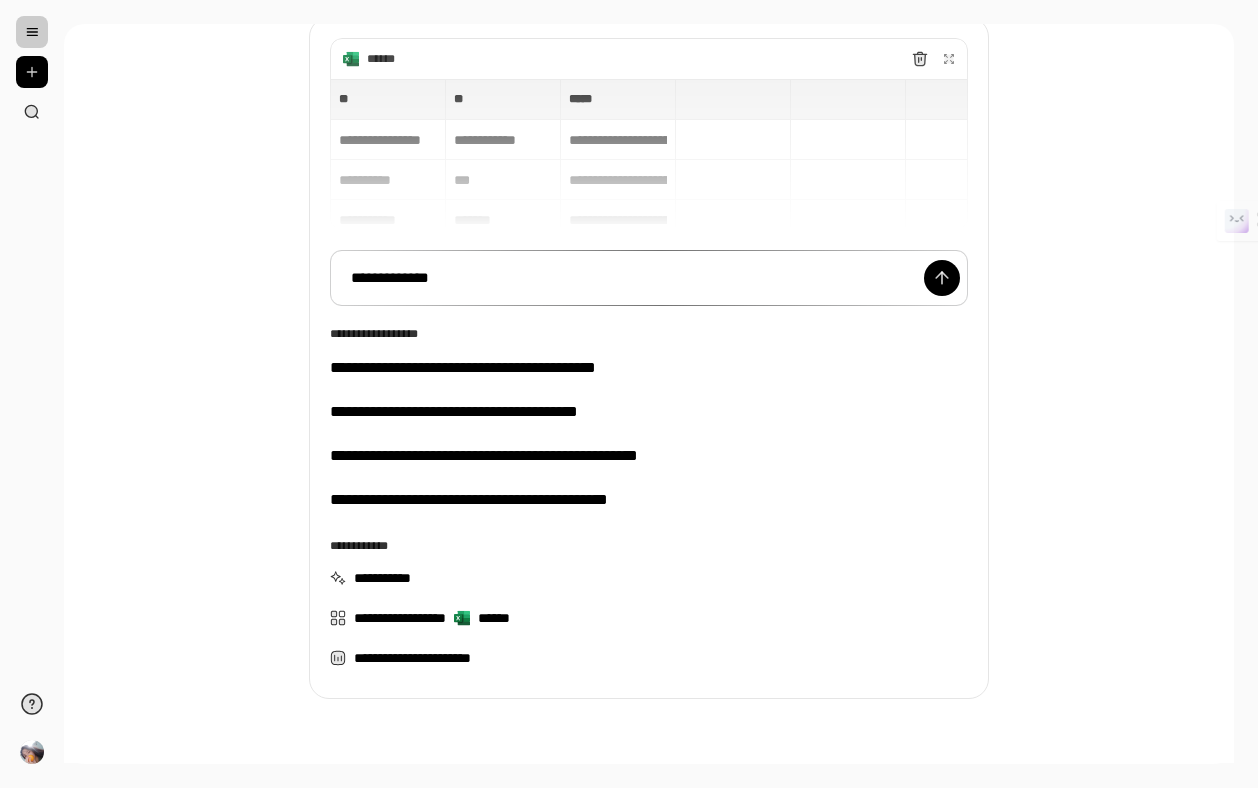 type on "**********" 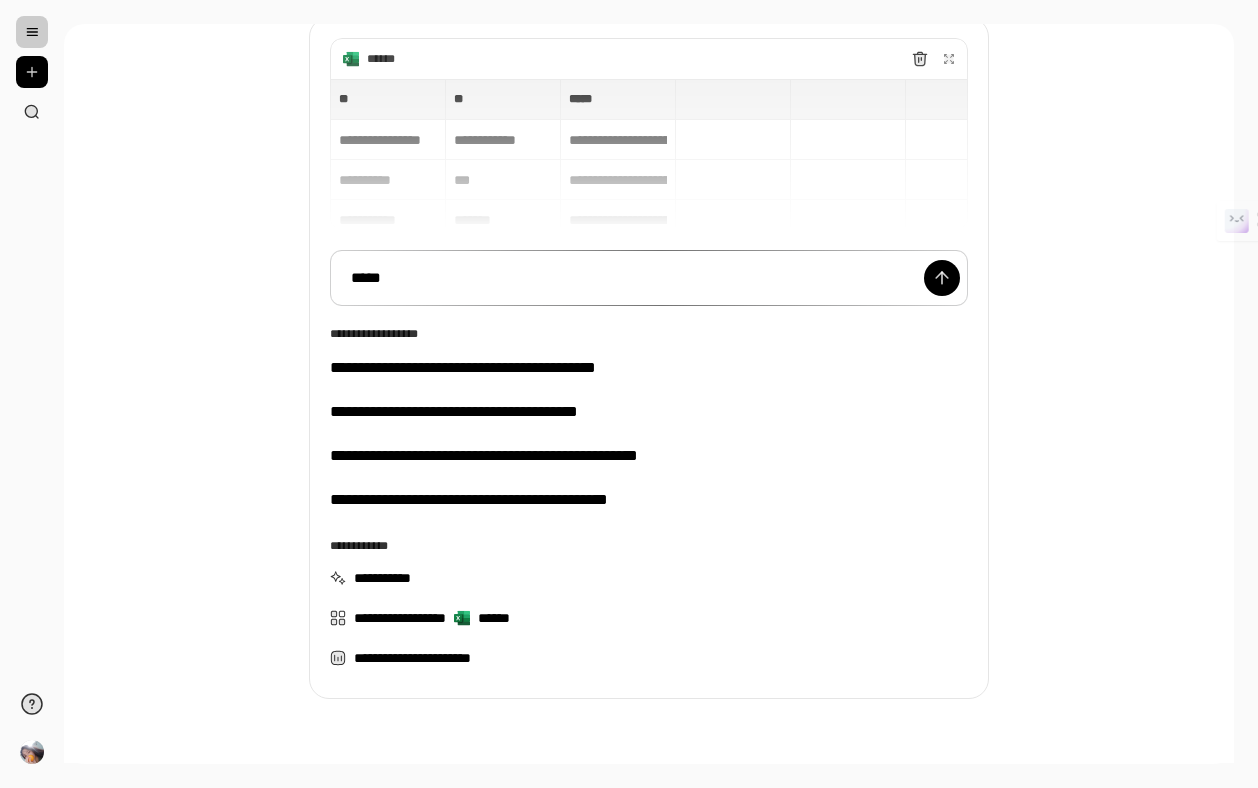type on "**********" 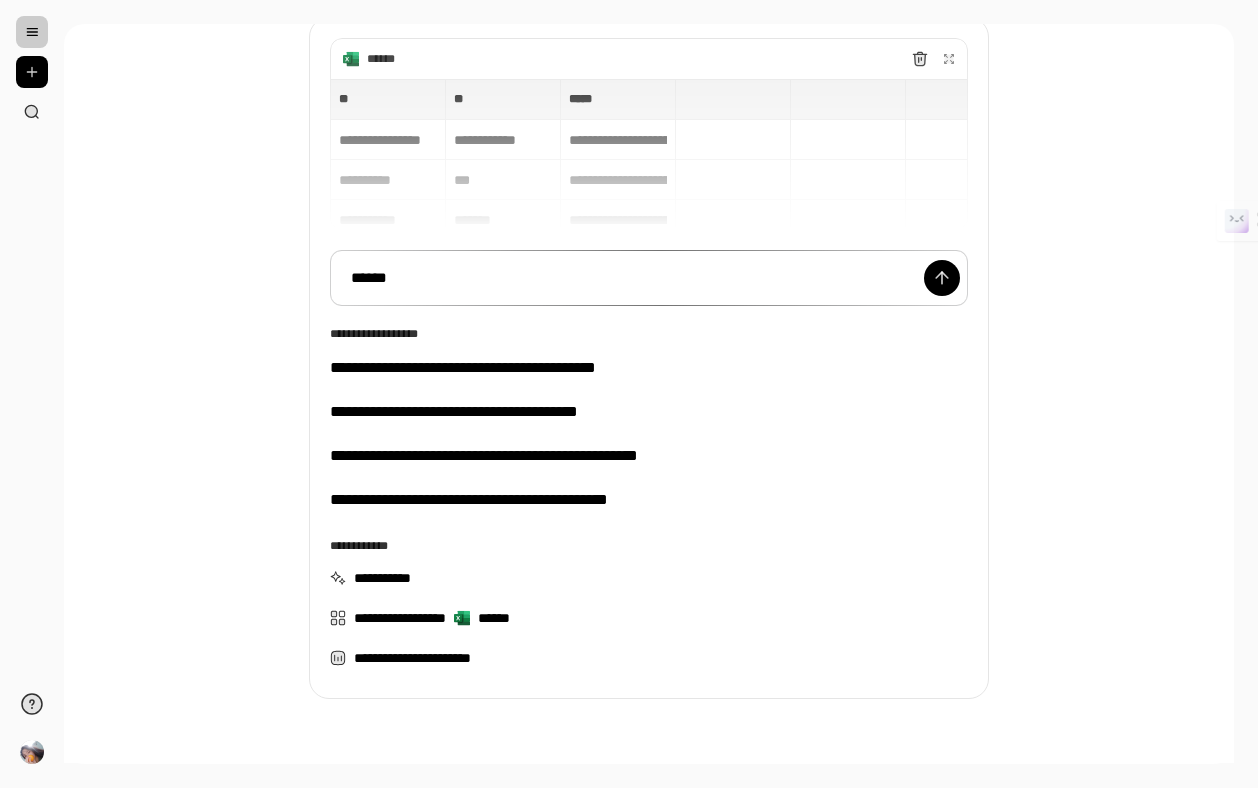 type on "**********" 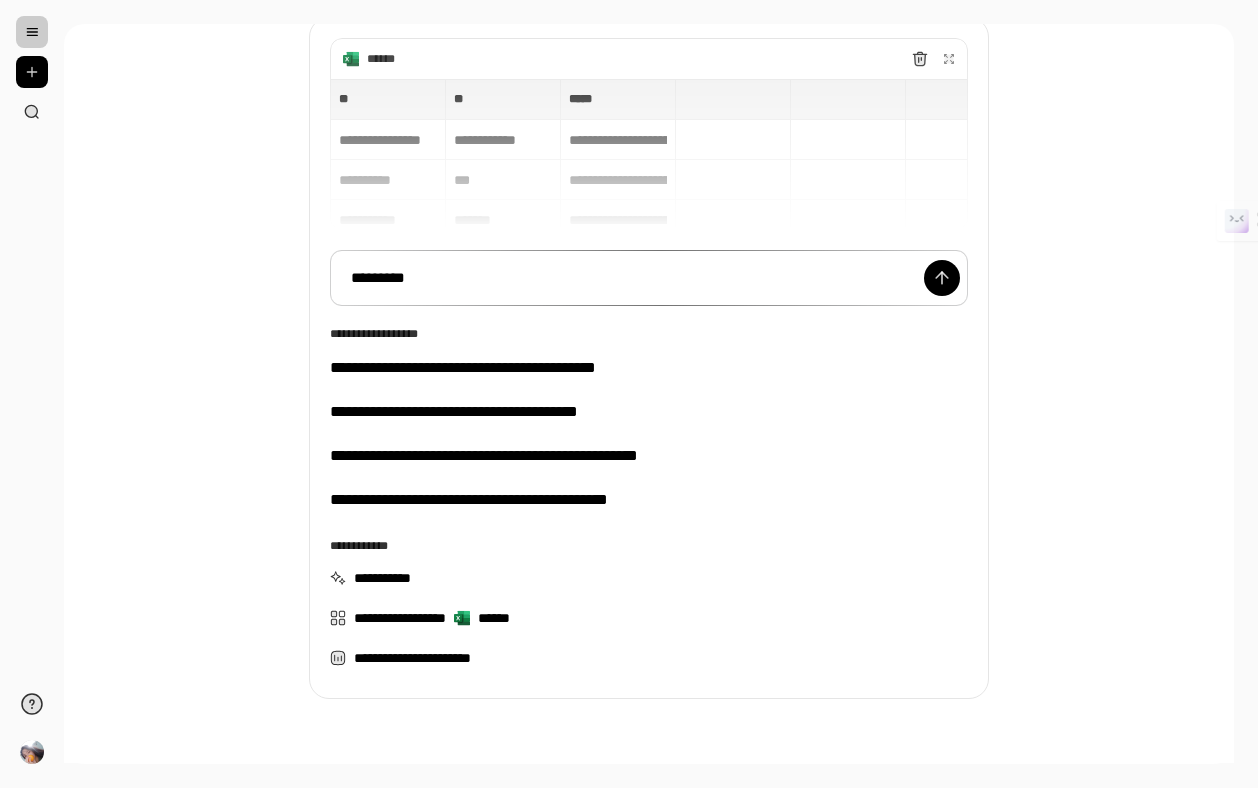 type on "**********" 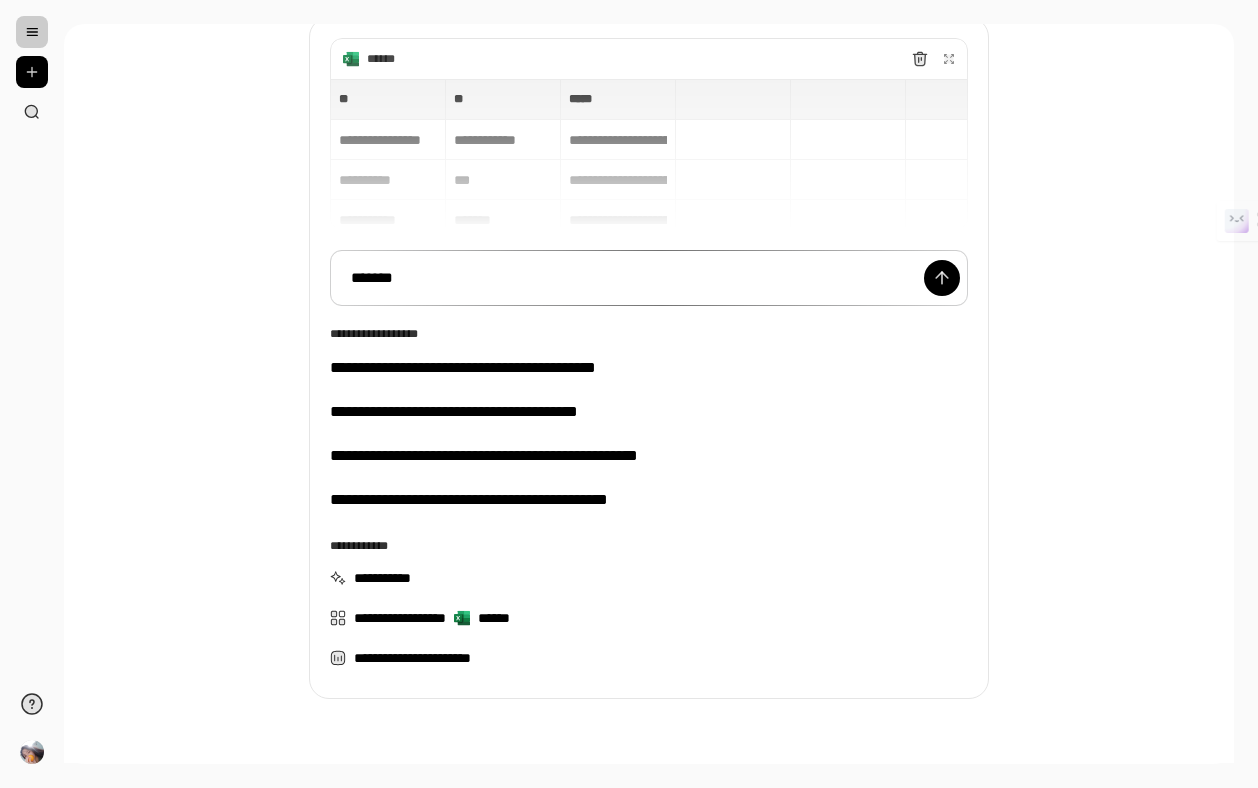 type on "**********" 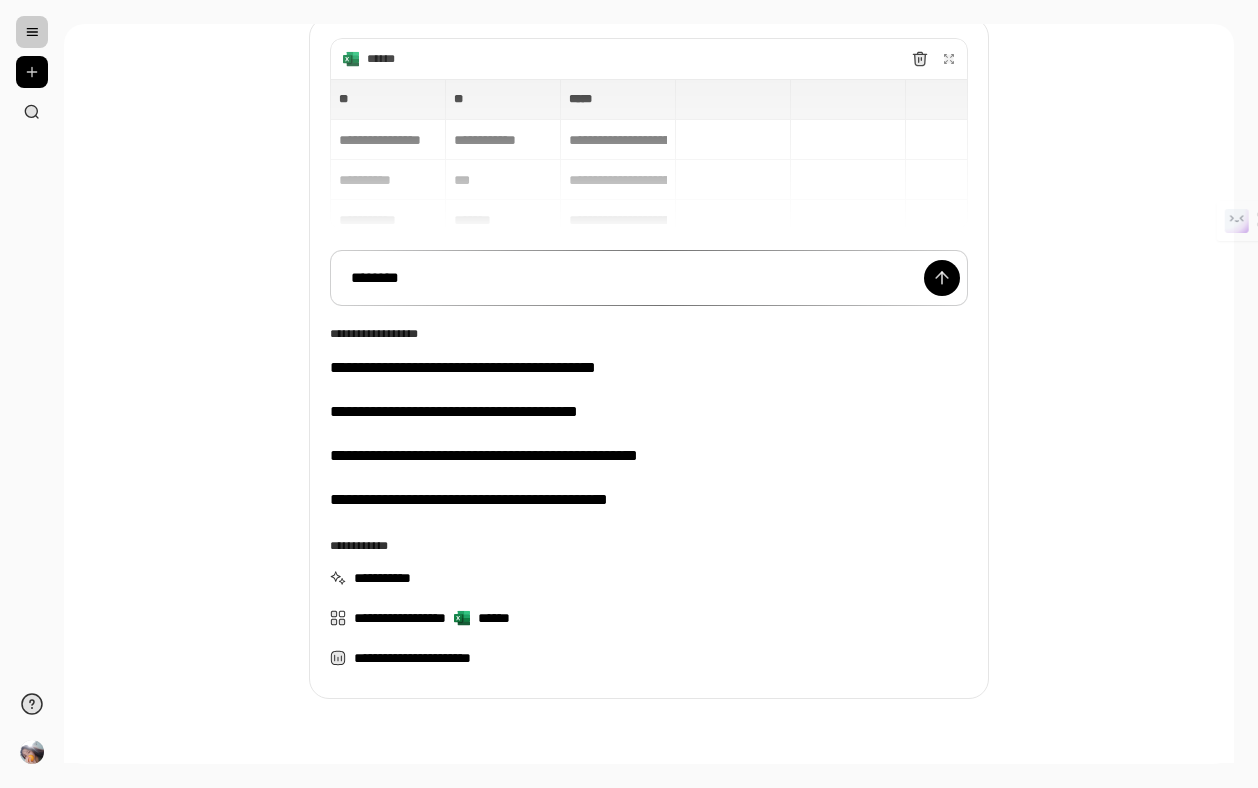 type on "**********" 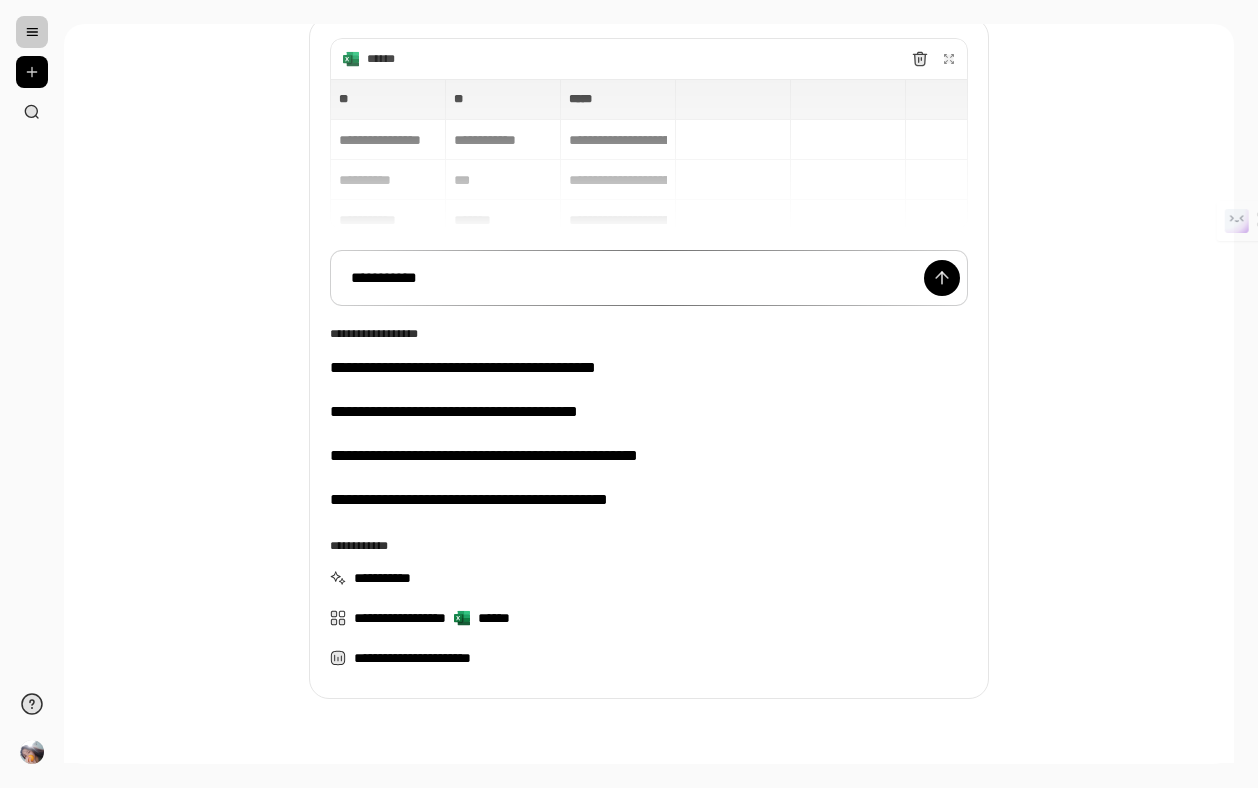 type on "**********" 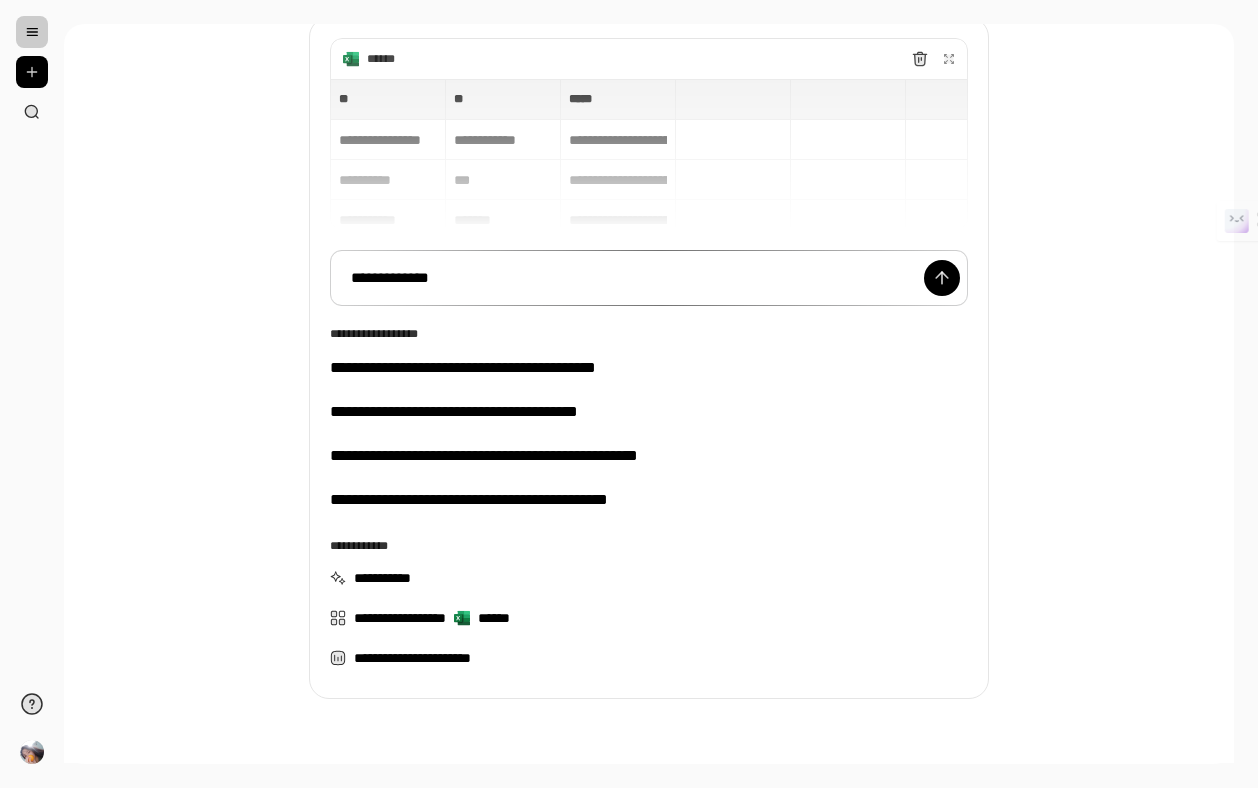 type on "**********" 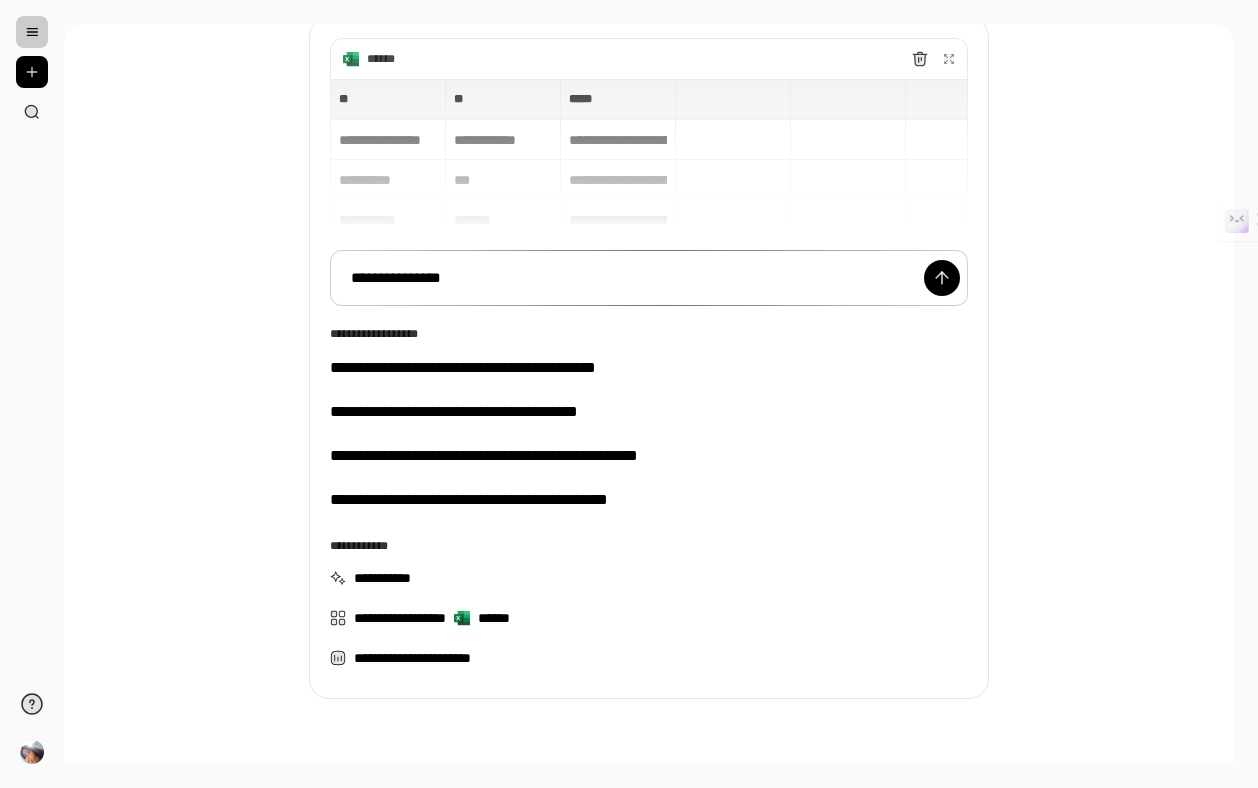 type 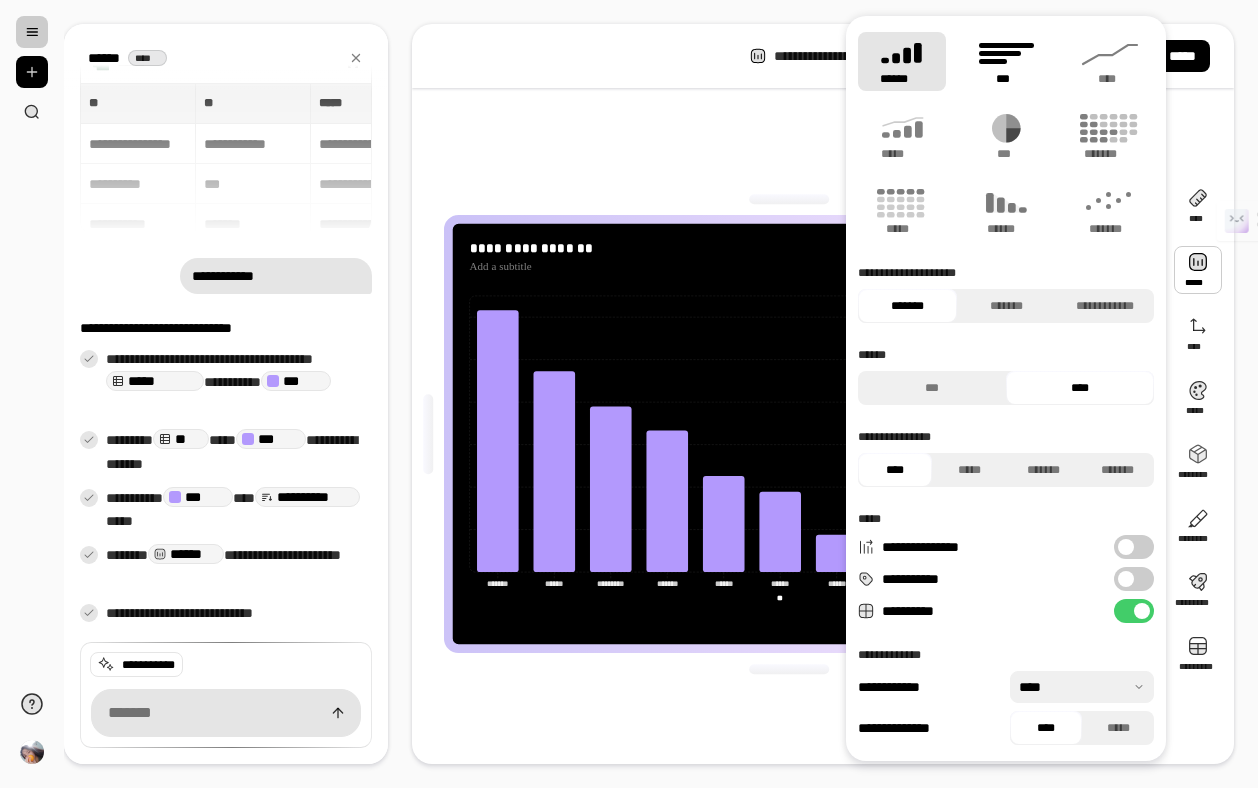 click 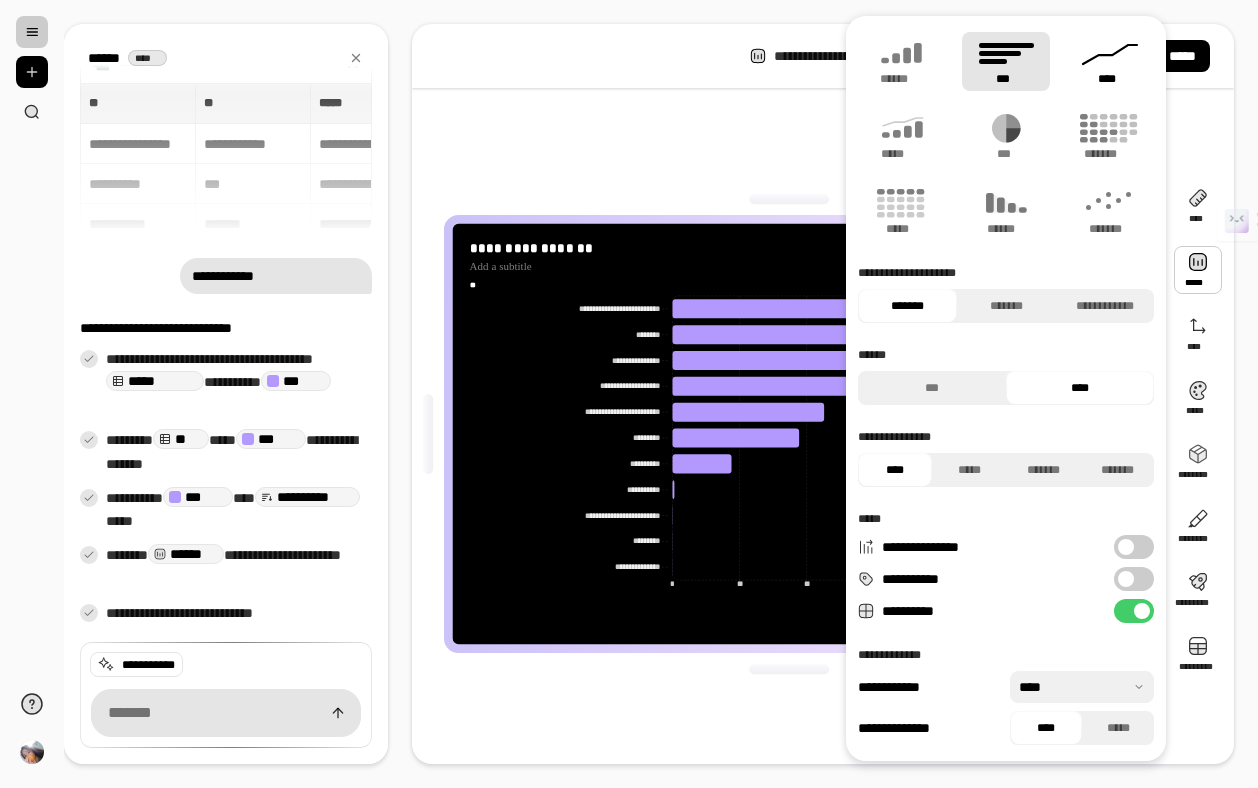 click on "****" at bounding box center [1110, 79] 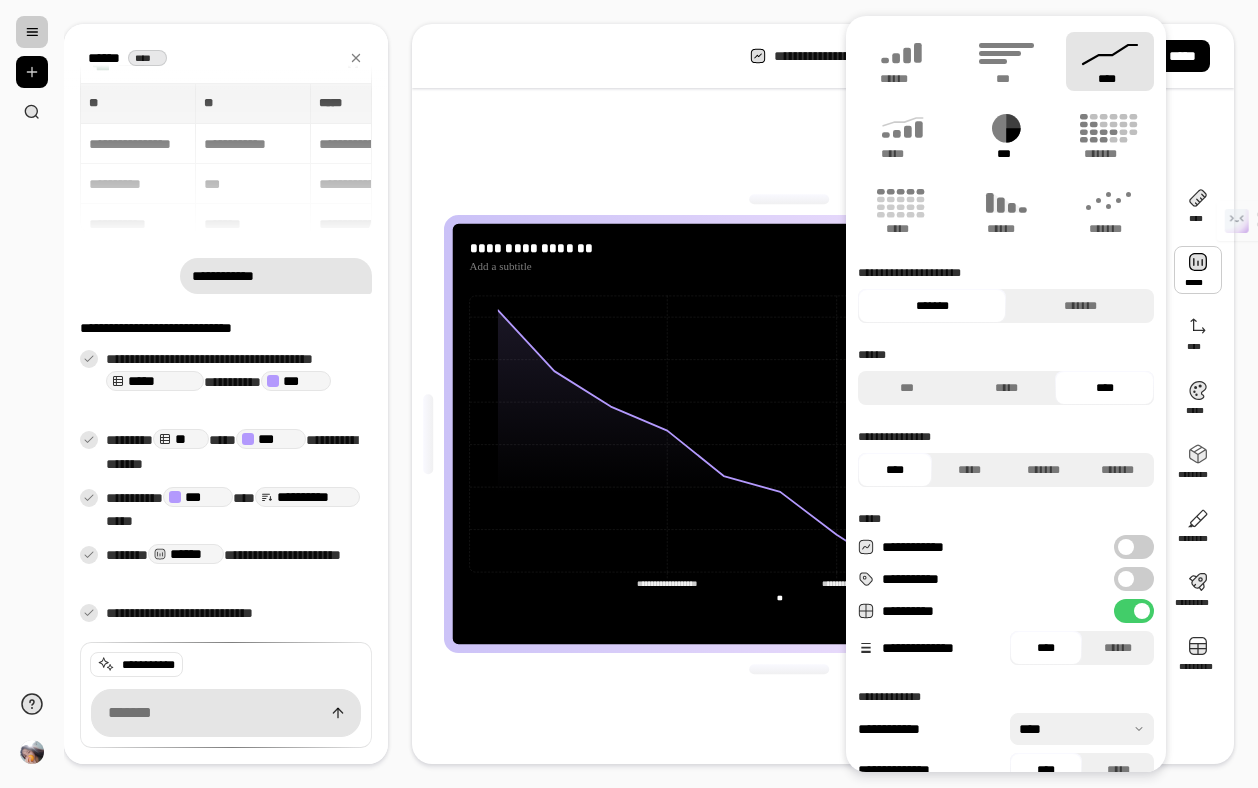 click 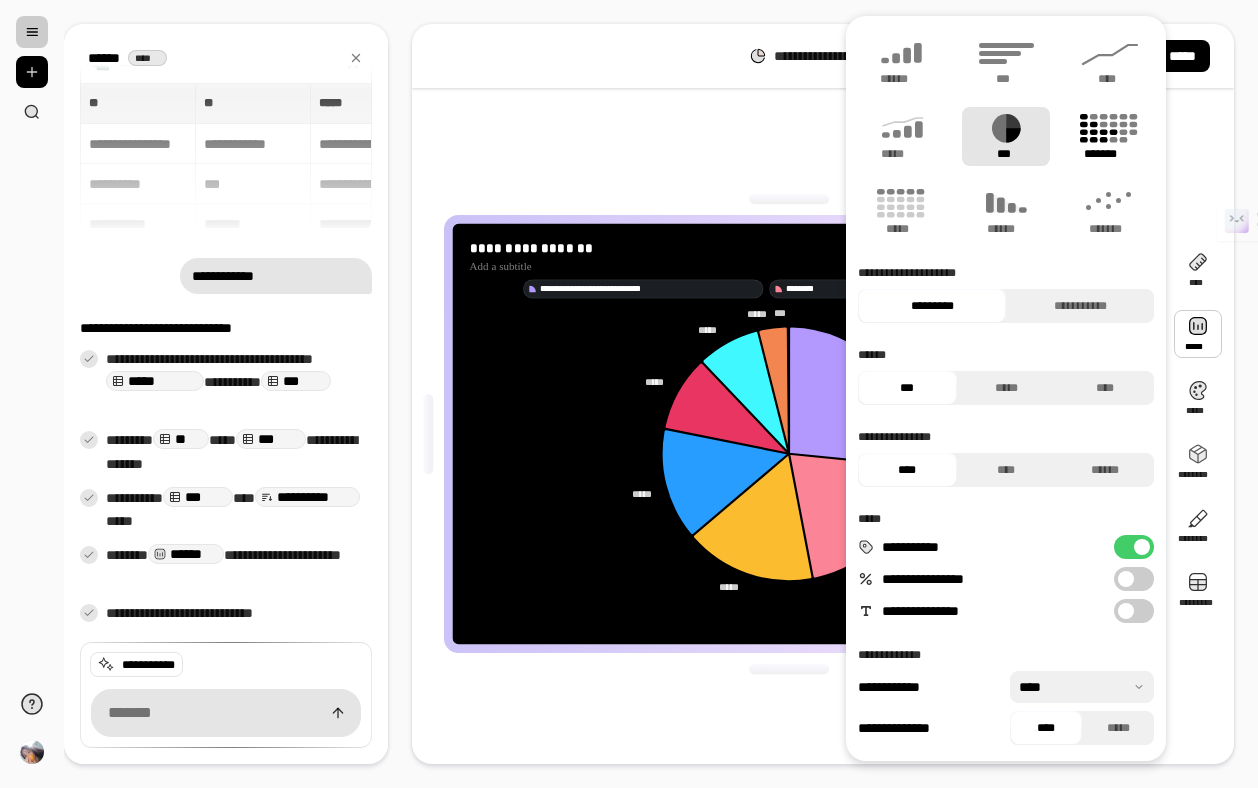 click 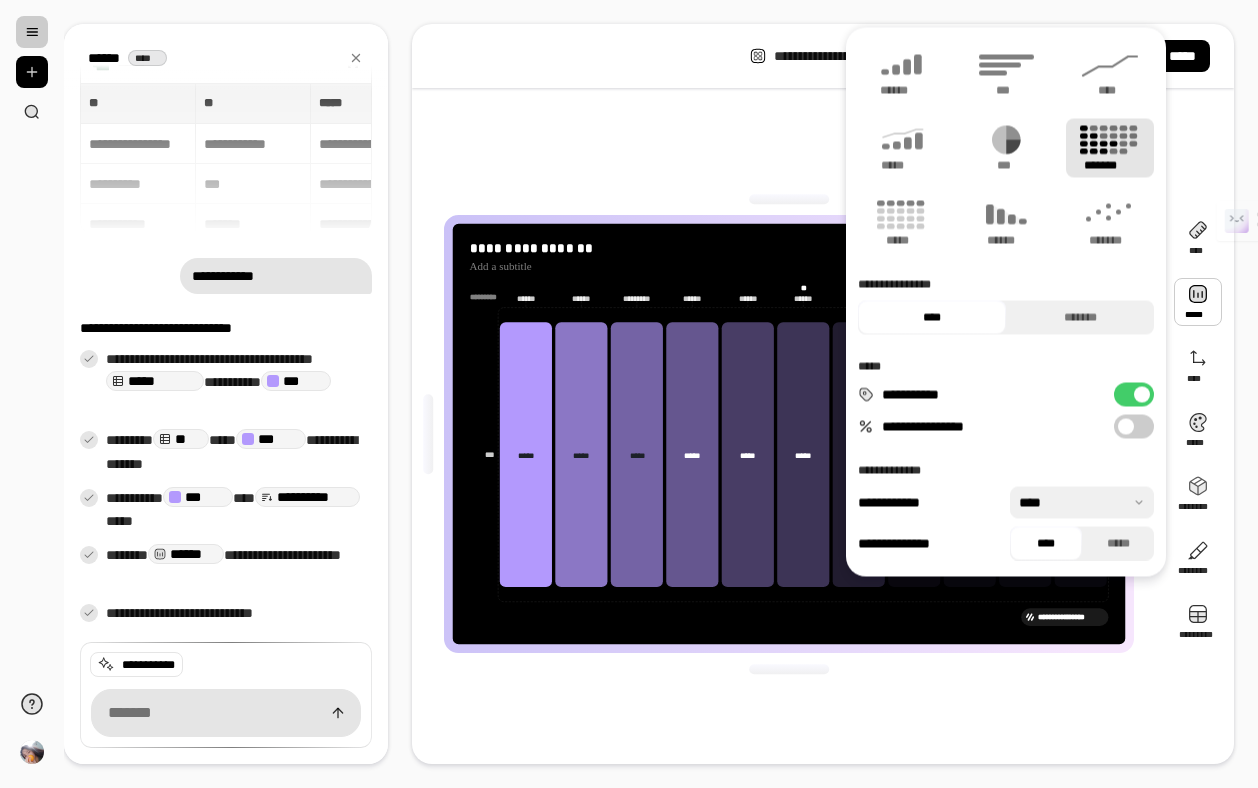 click at bounding box center (1082, 503) 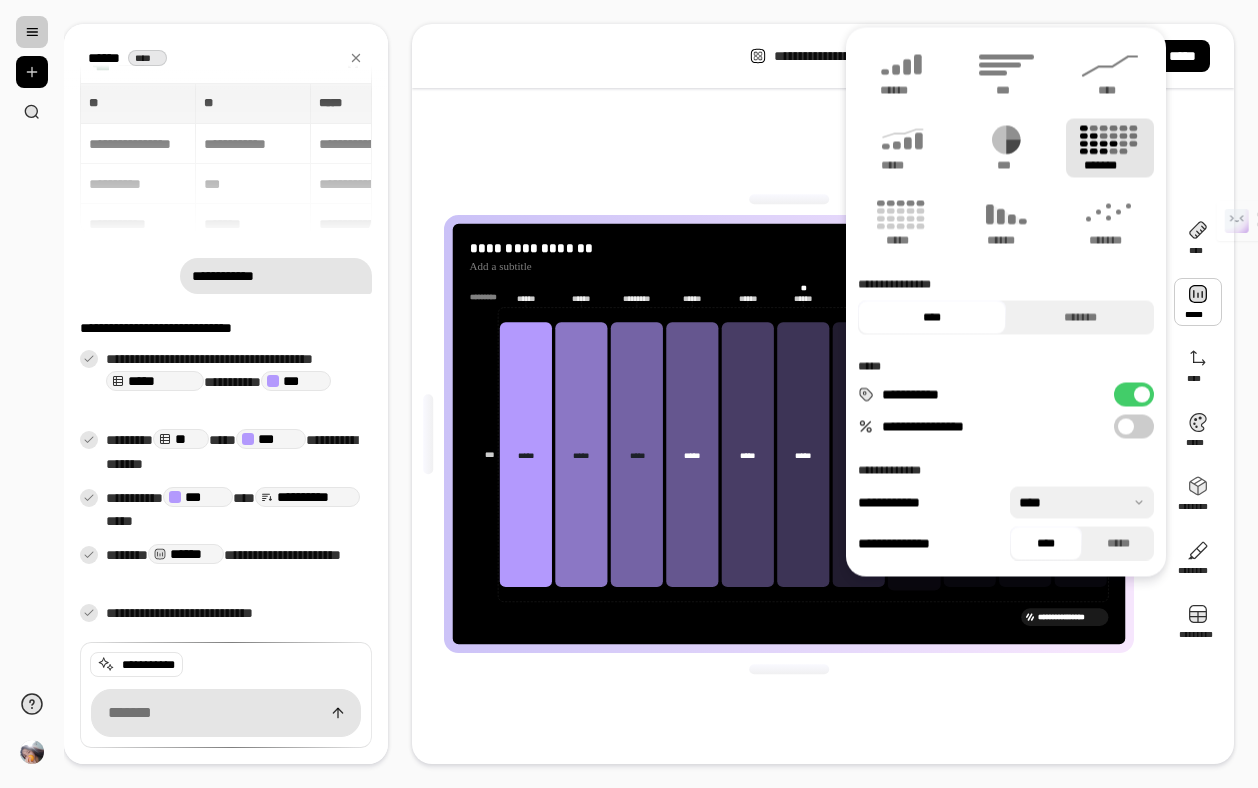 click at bounding box center [789, 669] 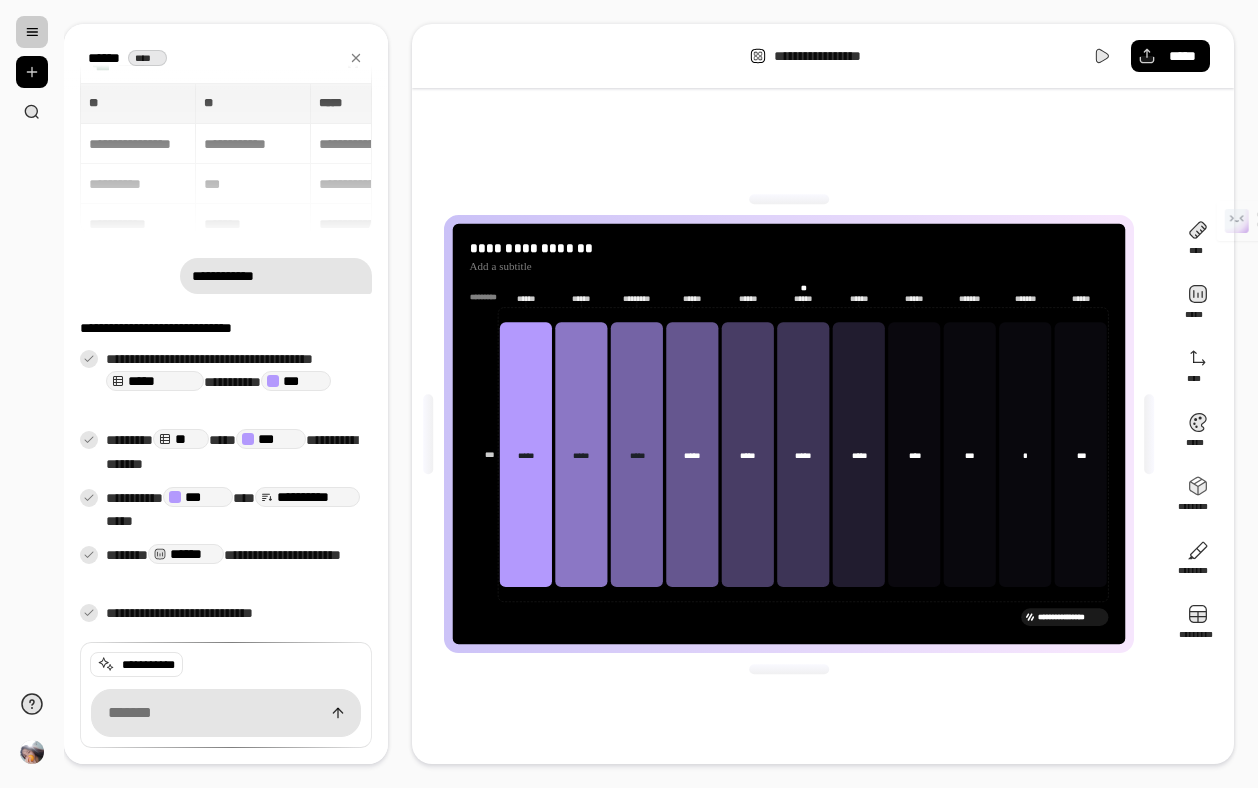 click on "**********" at bounding box center [789, 434] 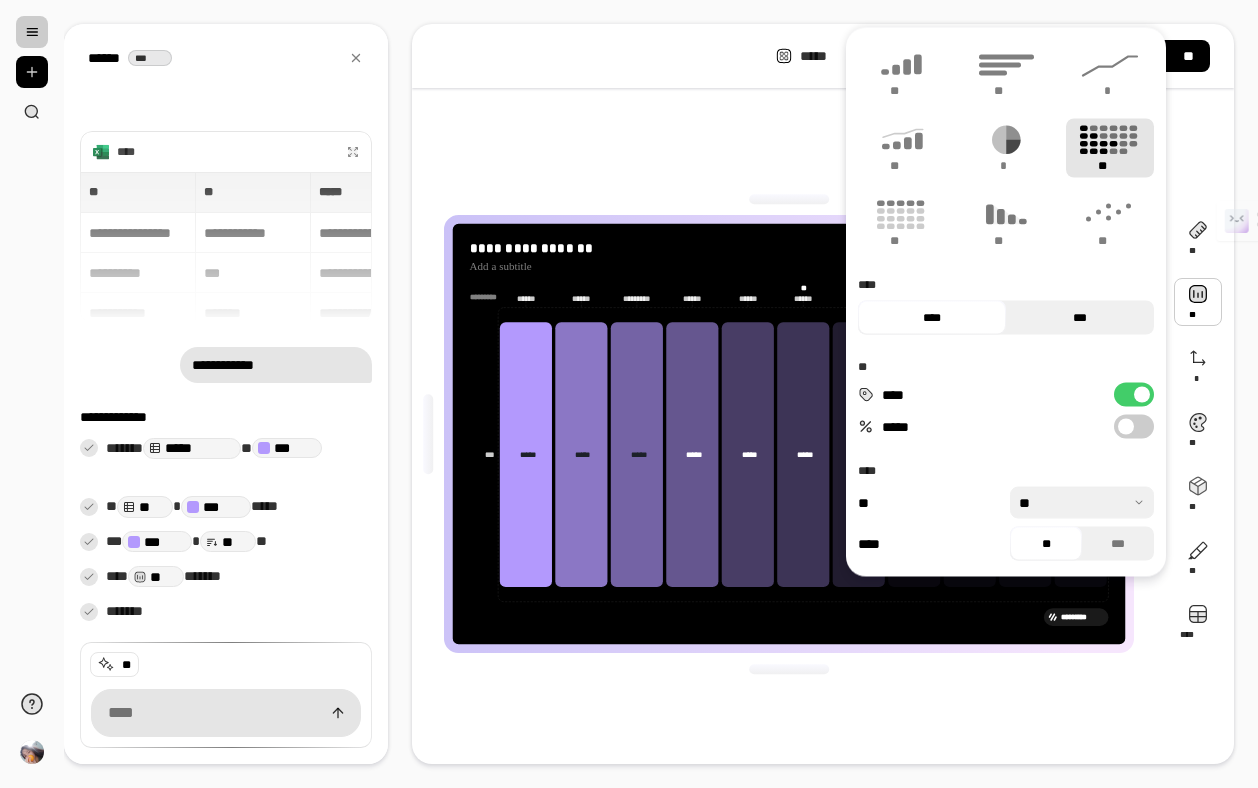 click on "***" at bounding box center (1080, 318) 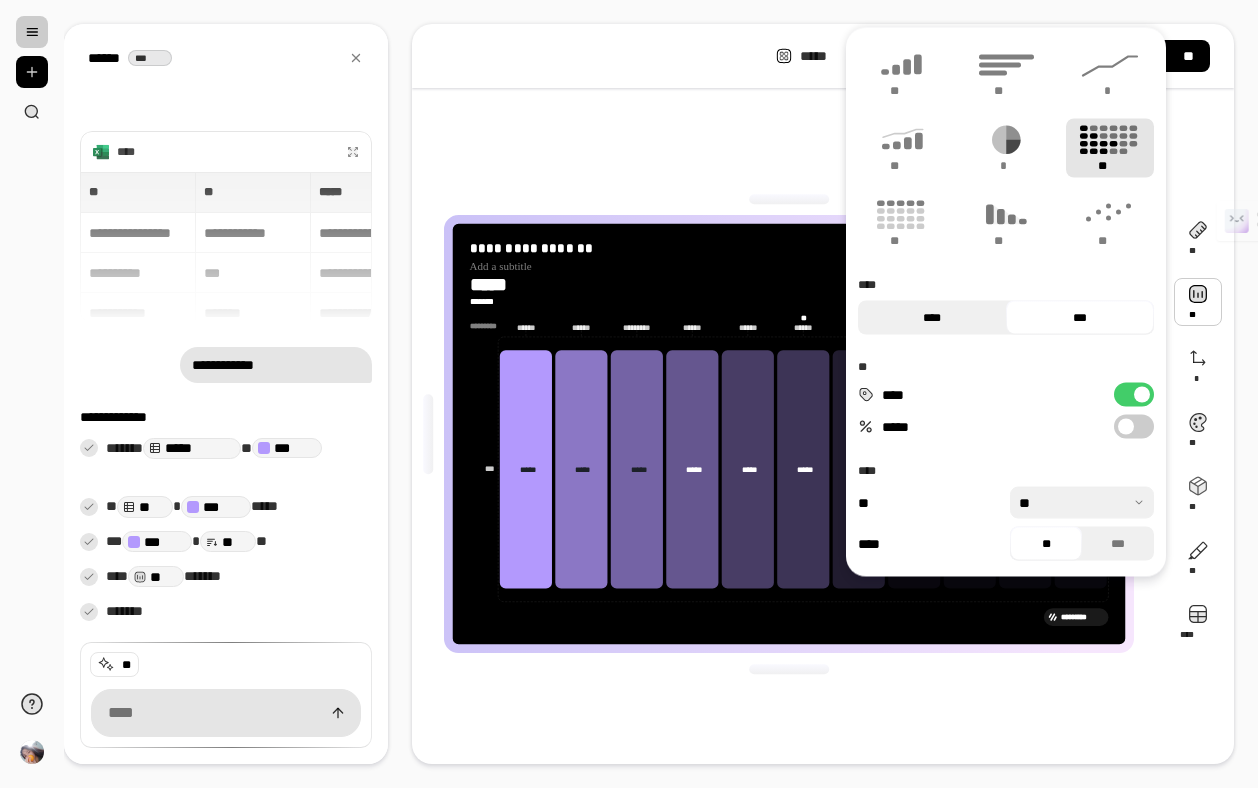 click on "****" at bounding box center [932, 318] 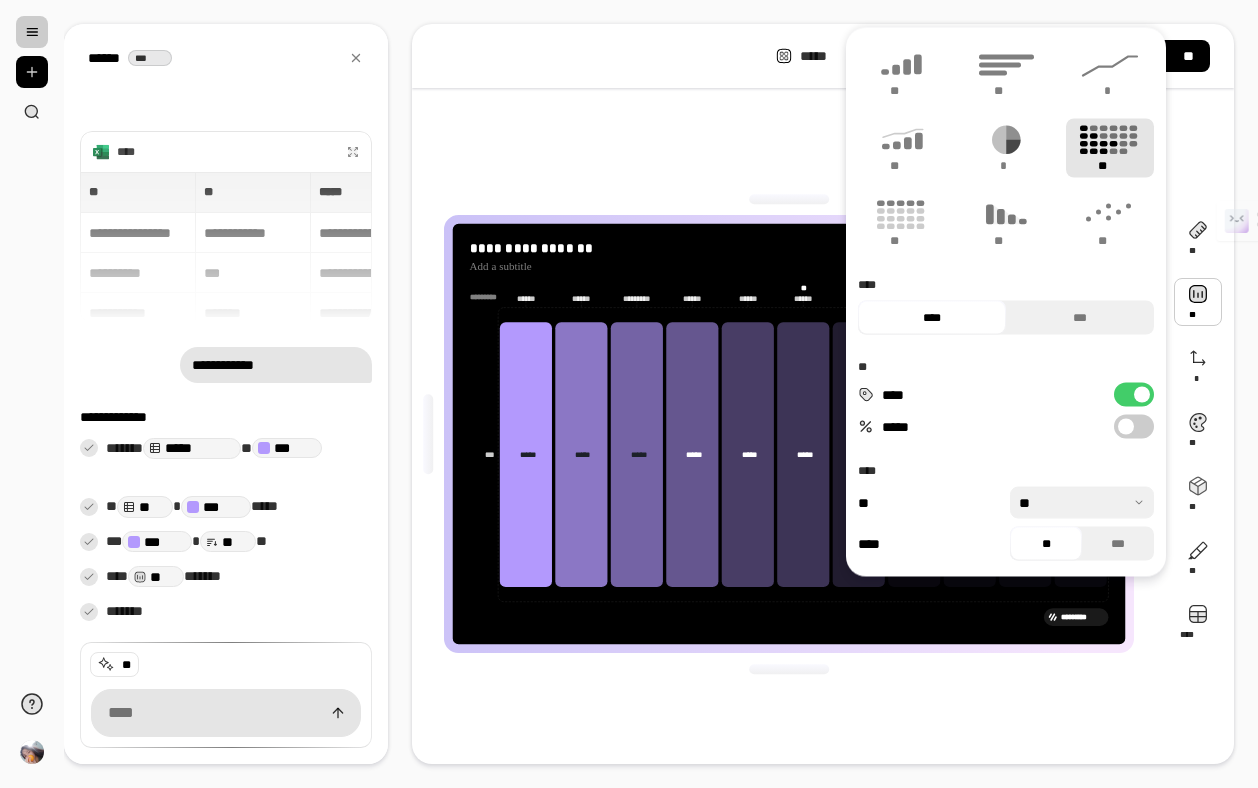 click on "****" at bounding box center (1134, 395) 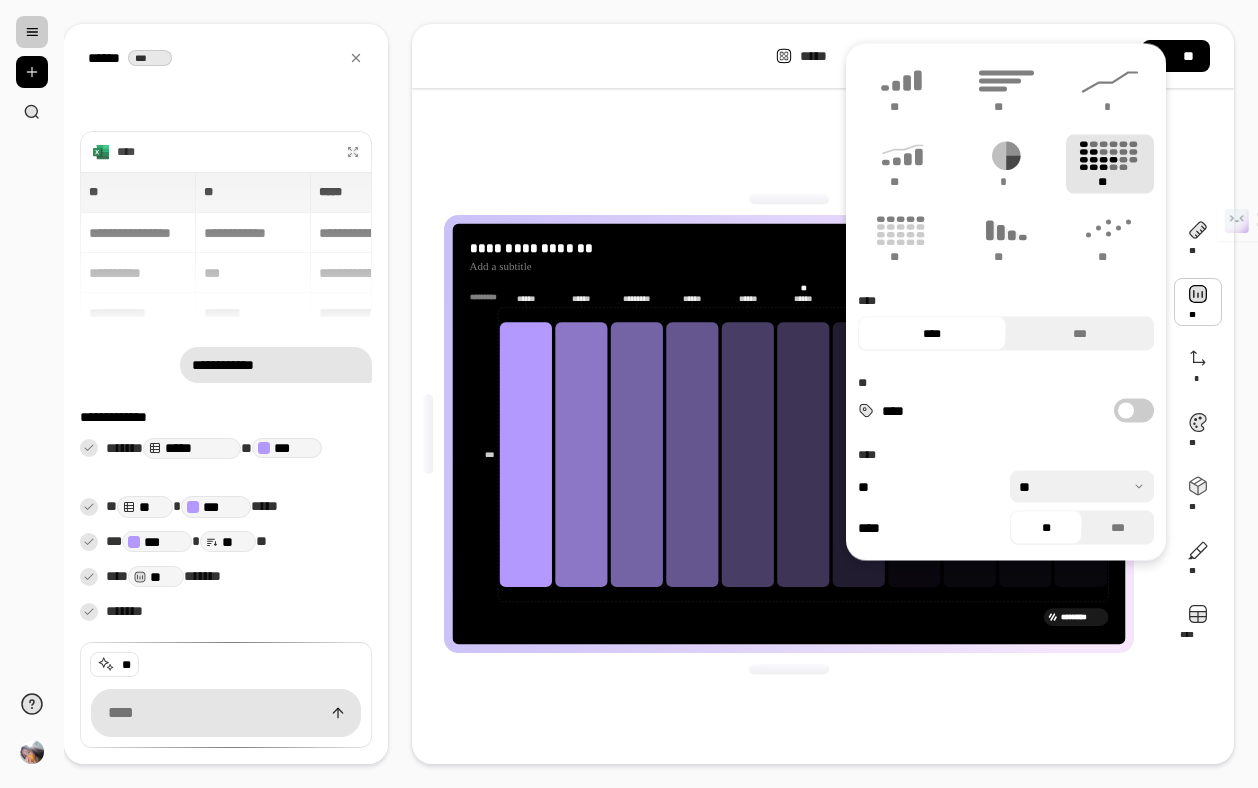 click on "****" at bounding box center (1134, 411) 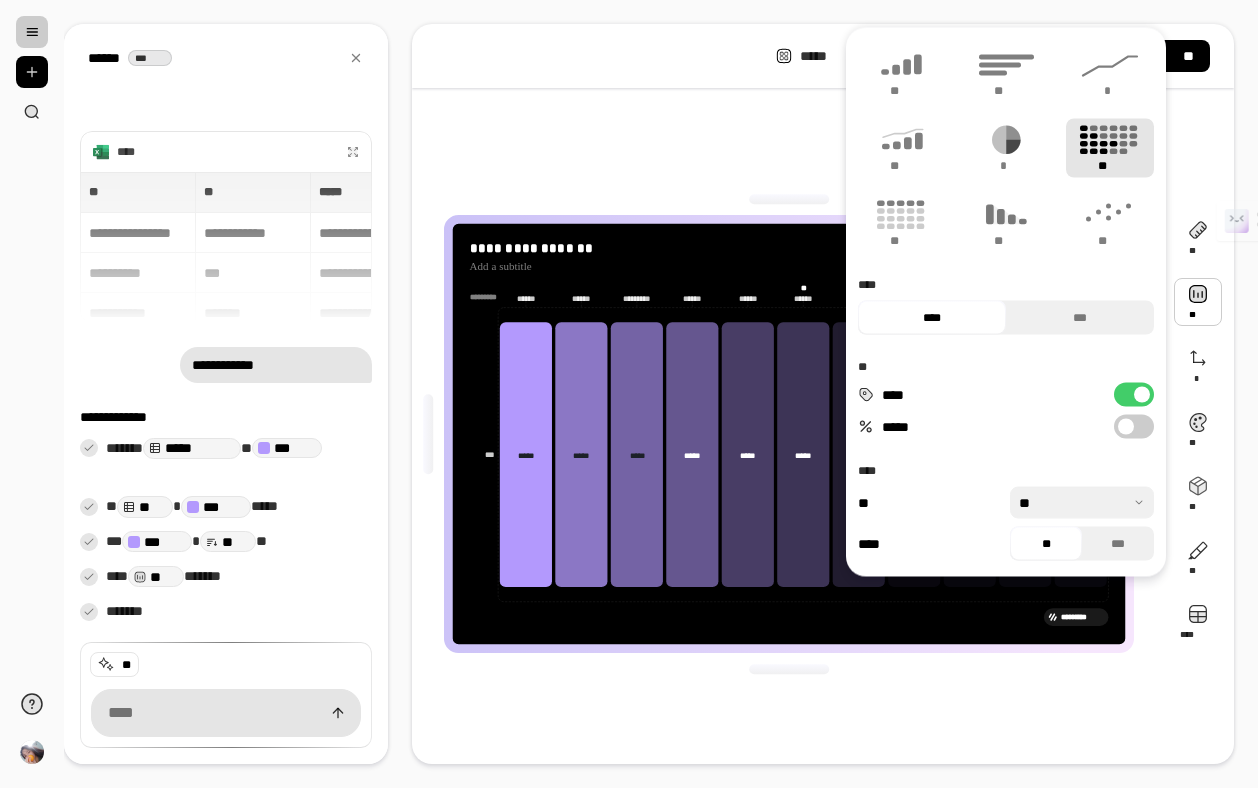 click at bounding box center [1126, 427] 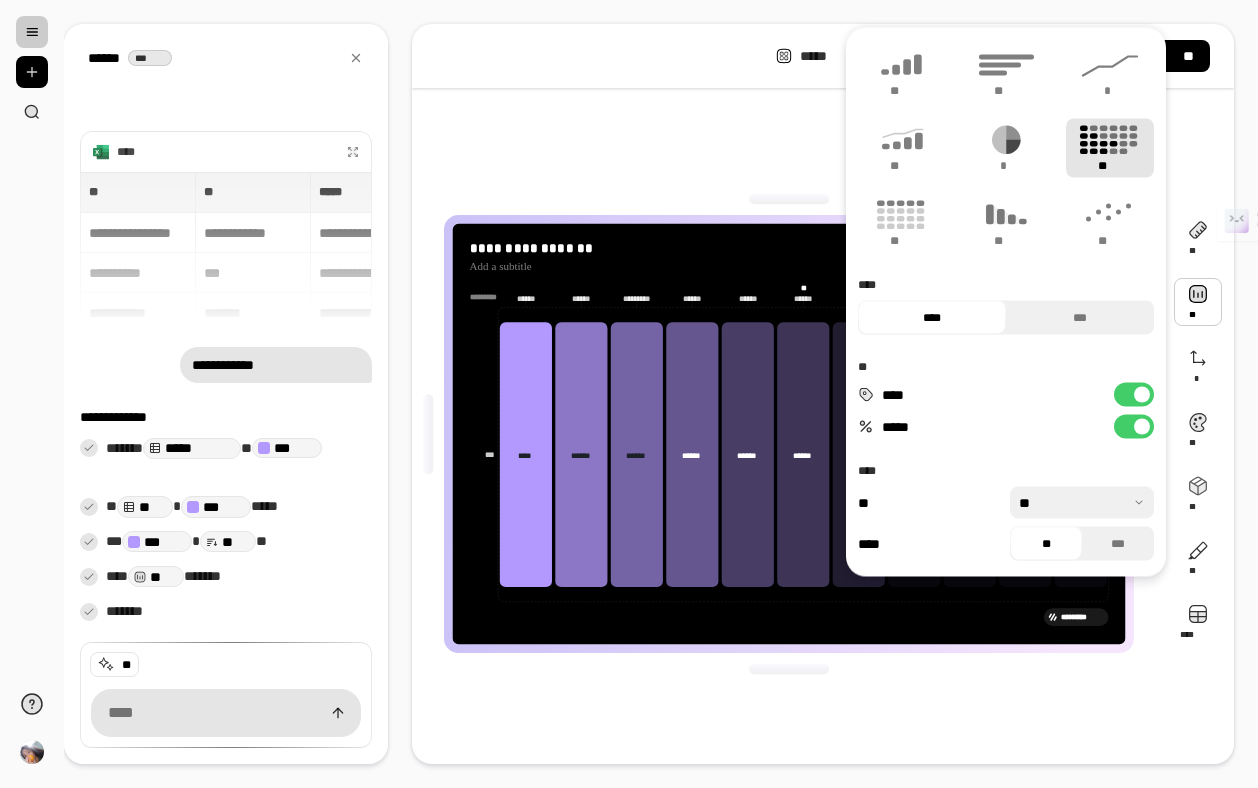 click on "*****" at bounding box center [1134, 427] 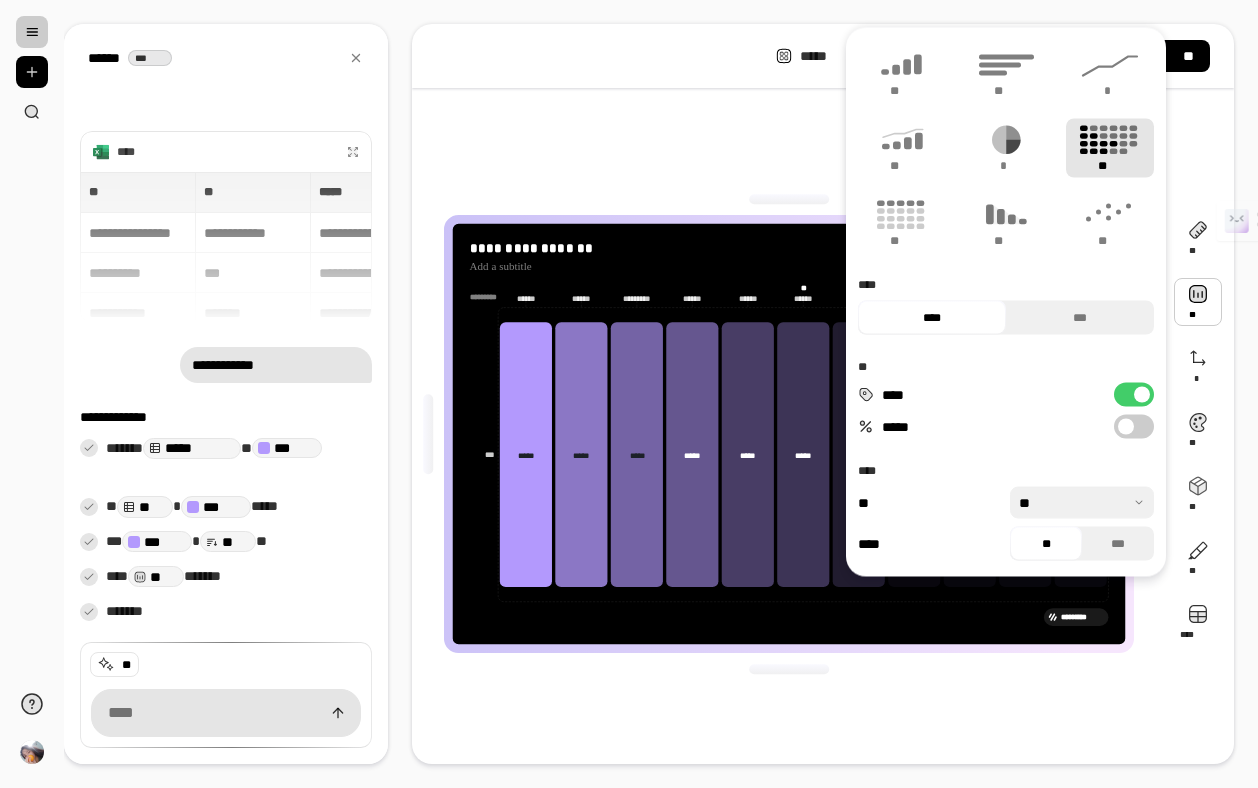 click at bounding box center (1082, 503) 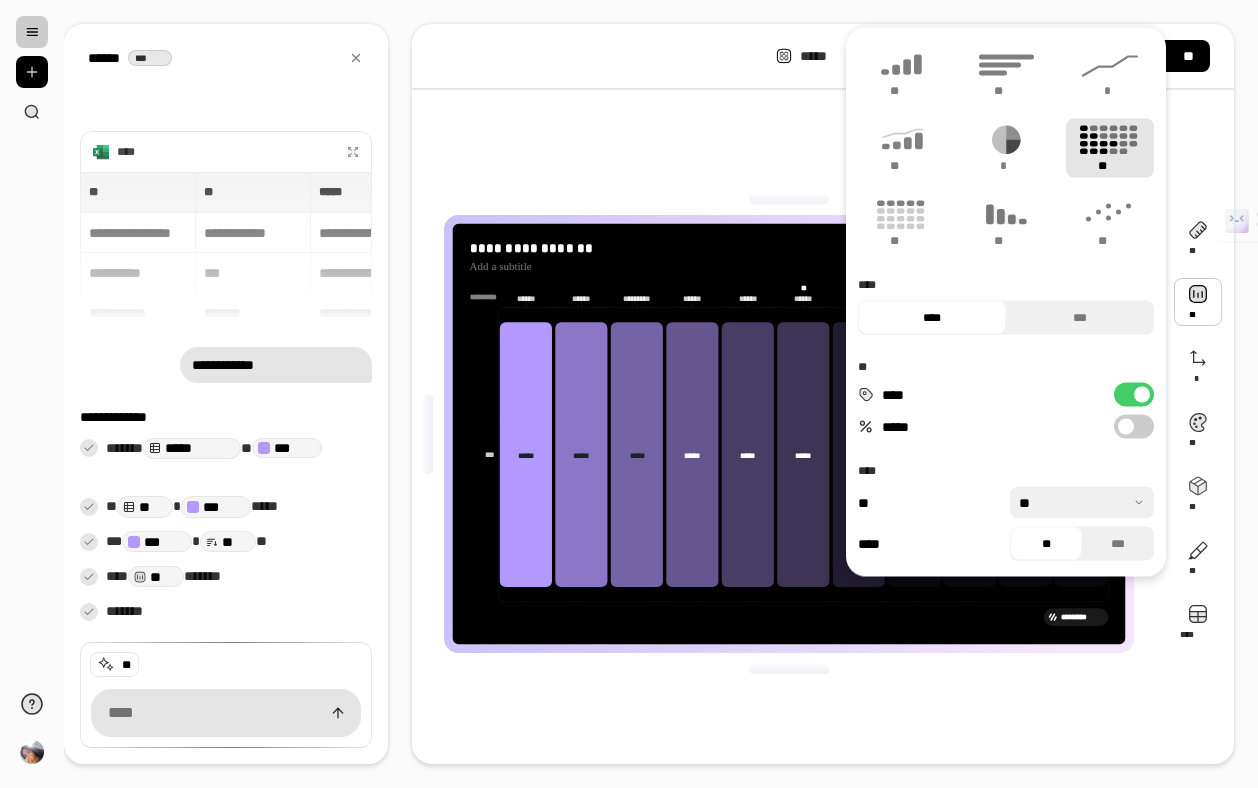 click on "****" at bounding box center [1006, 471] 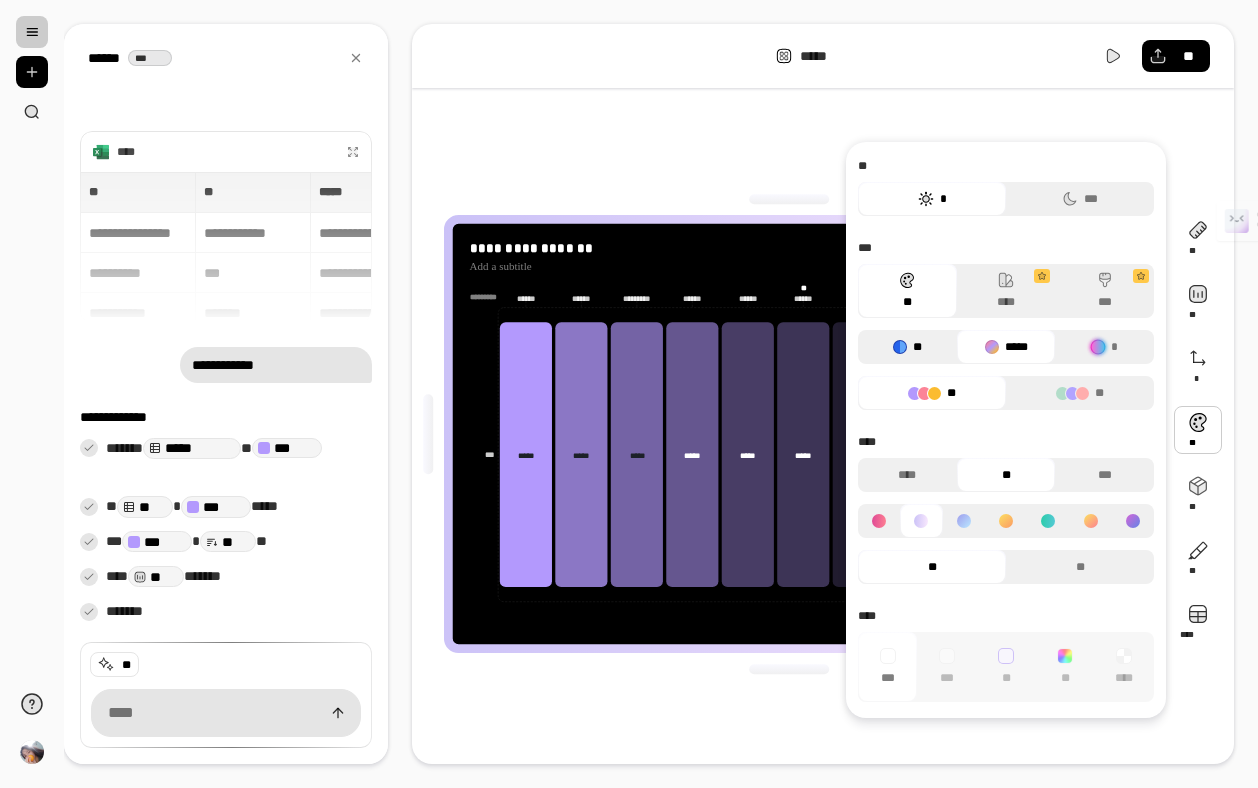 click on "**" at bounding box center [907, 347] 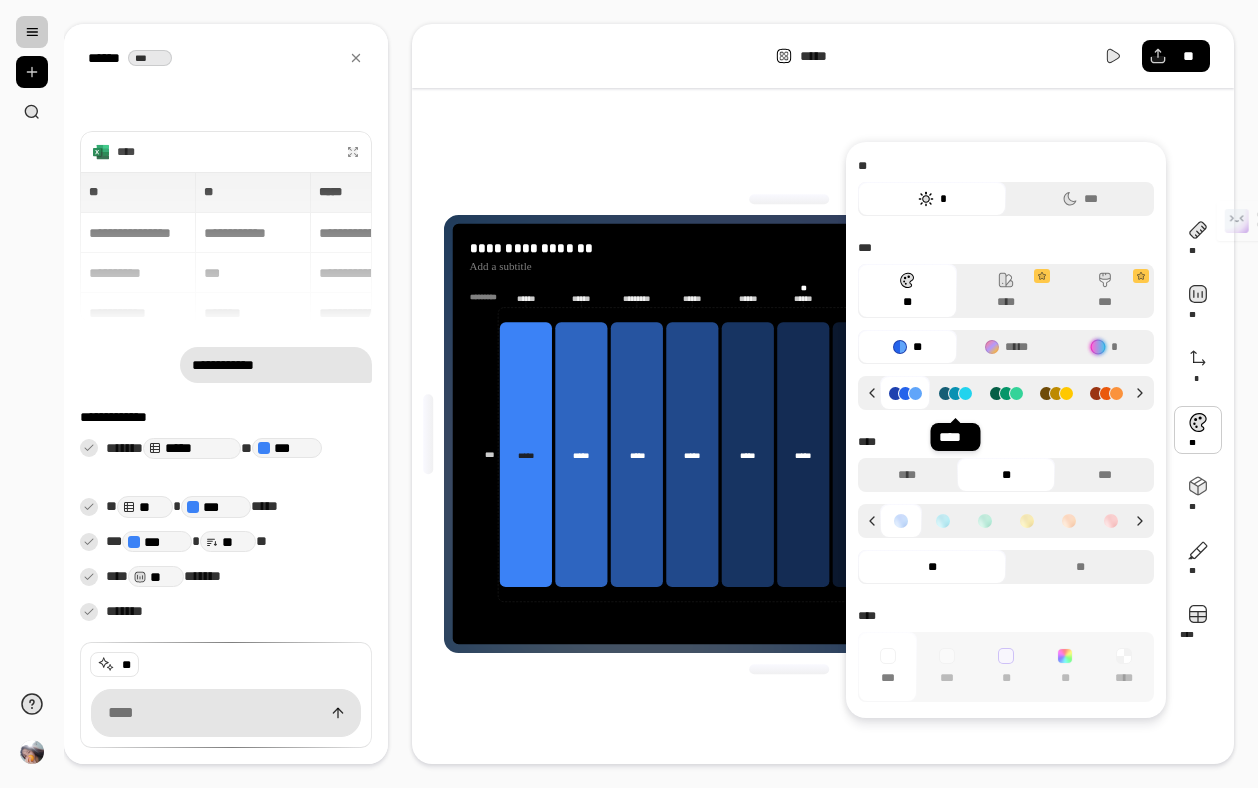 click 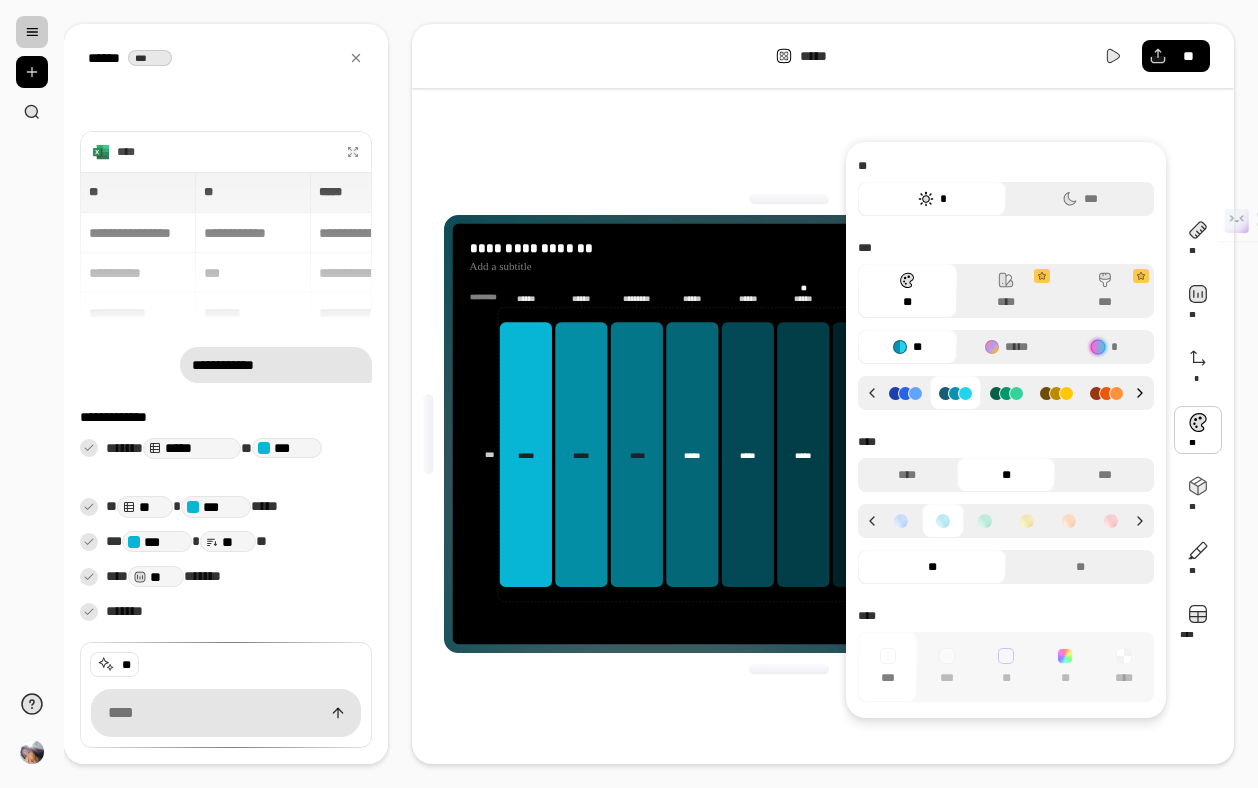 click 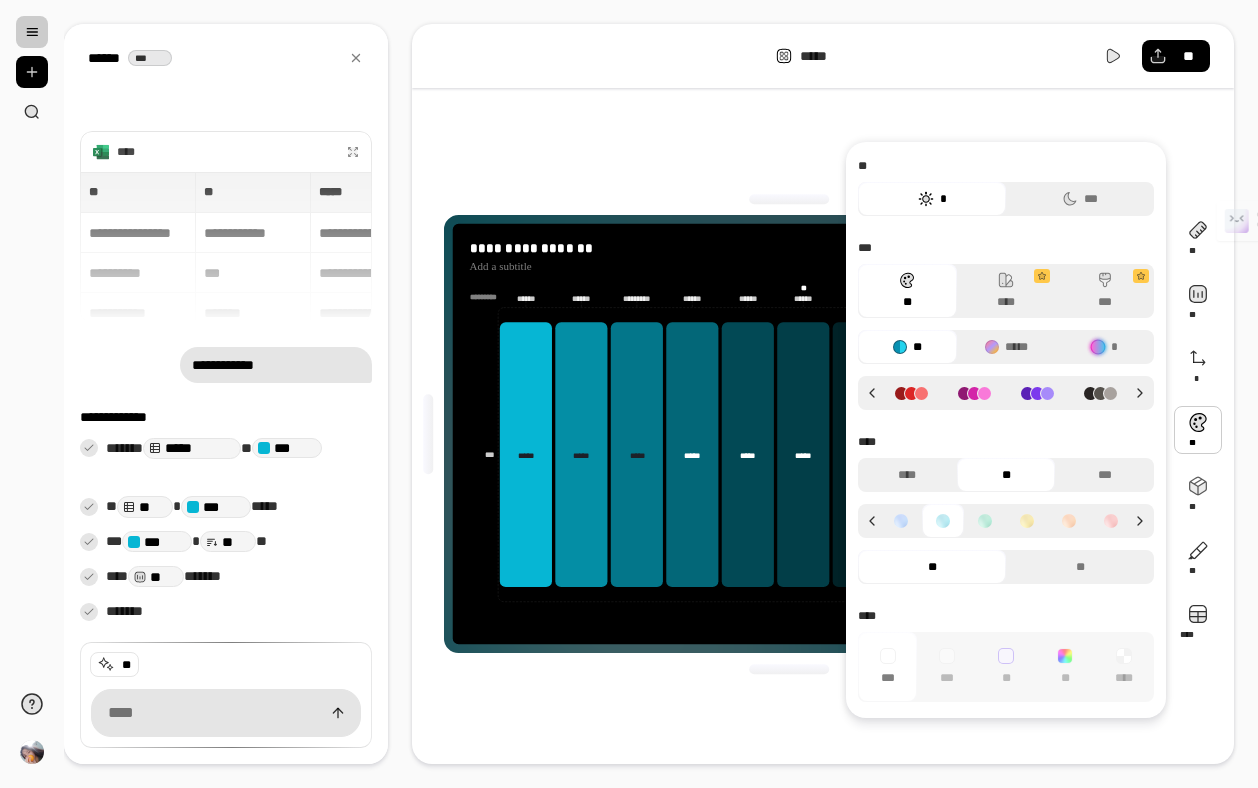 click 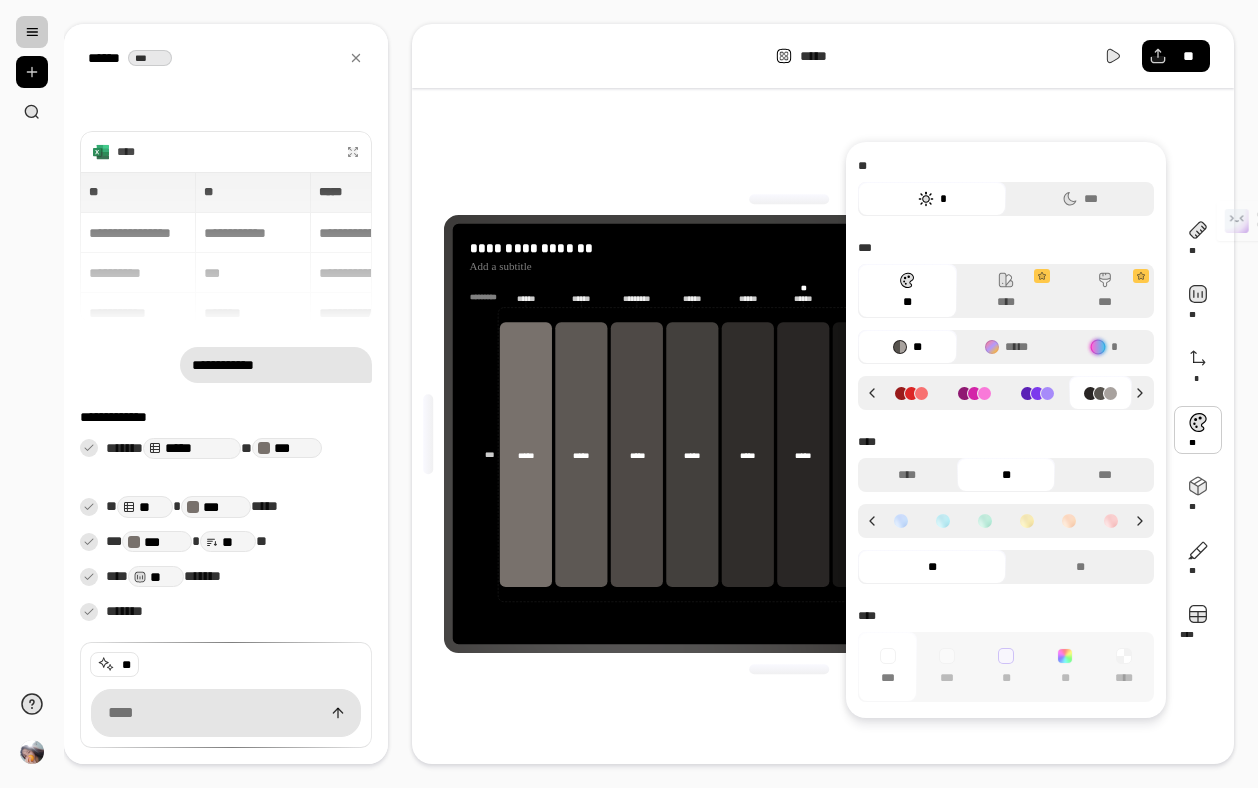 click on "**" at bounding box center [932, 567] 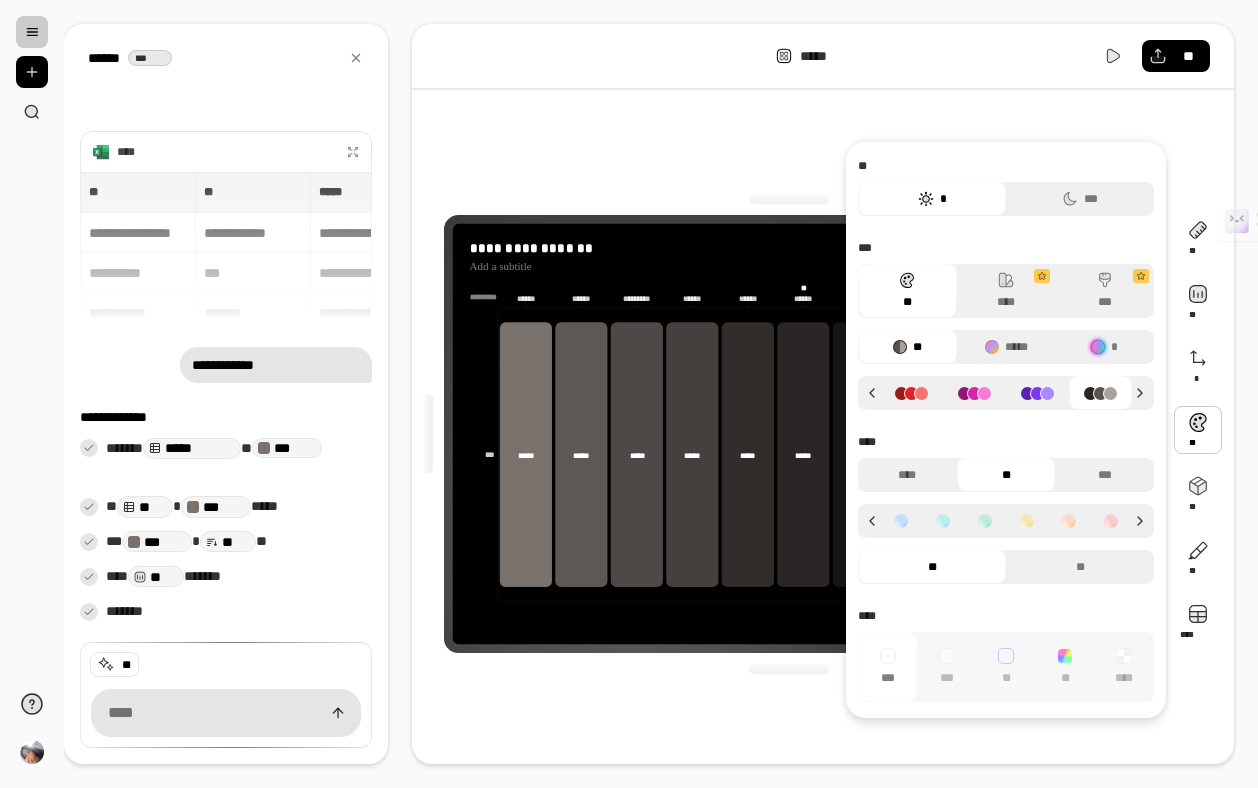 click at bounding box center (1006, 521) 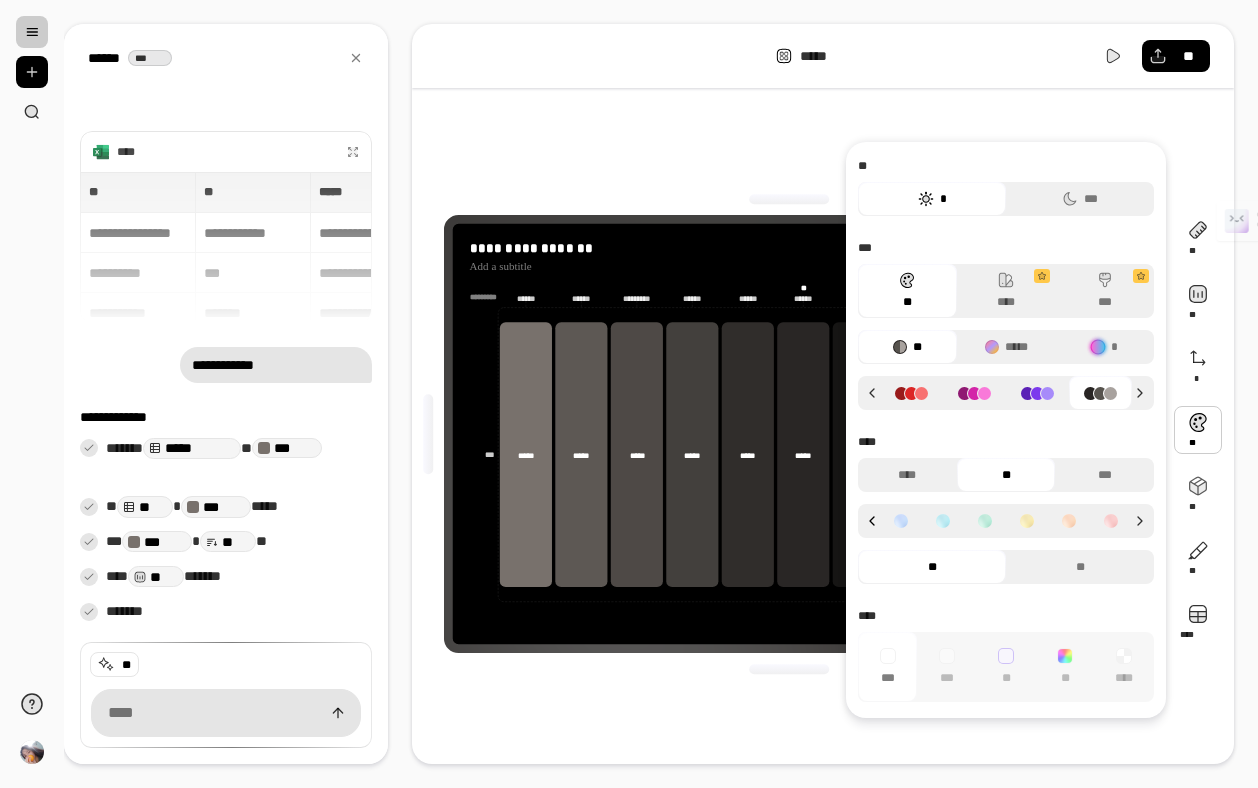click 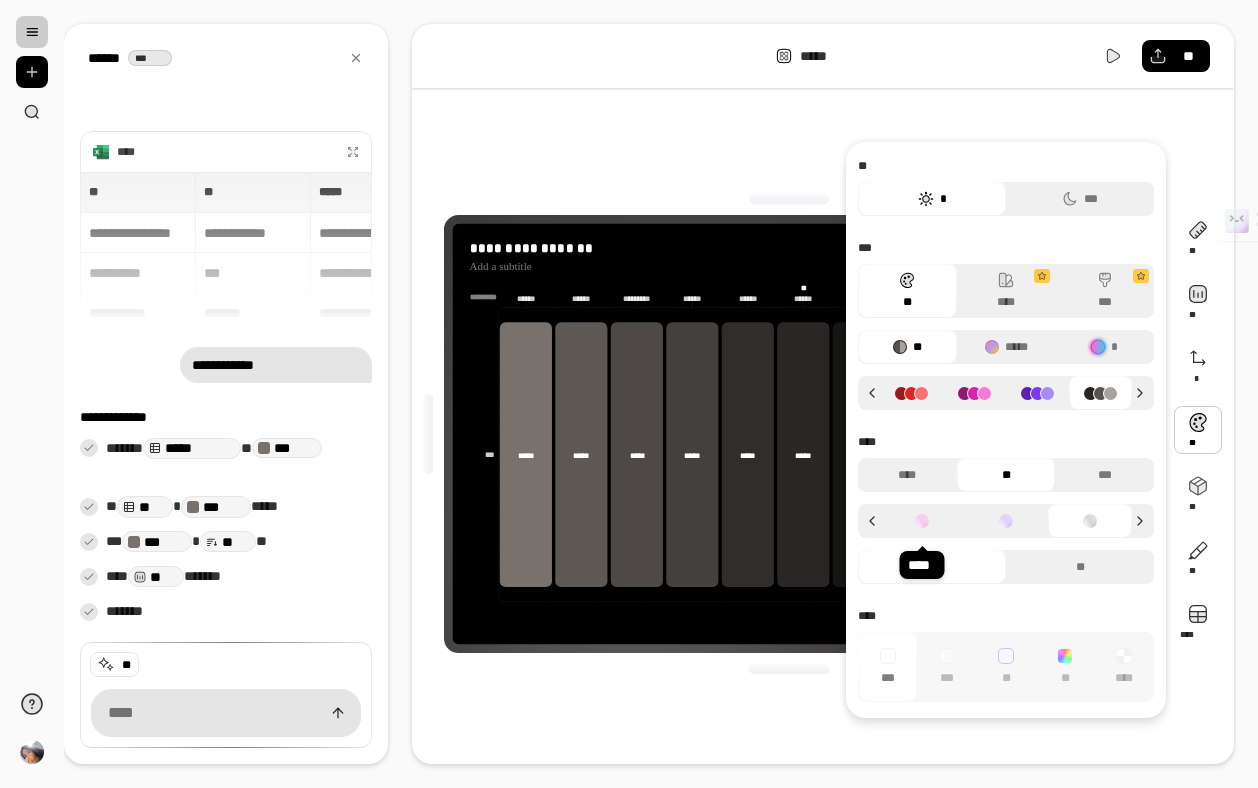click at bounding box center (922, 521) 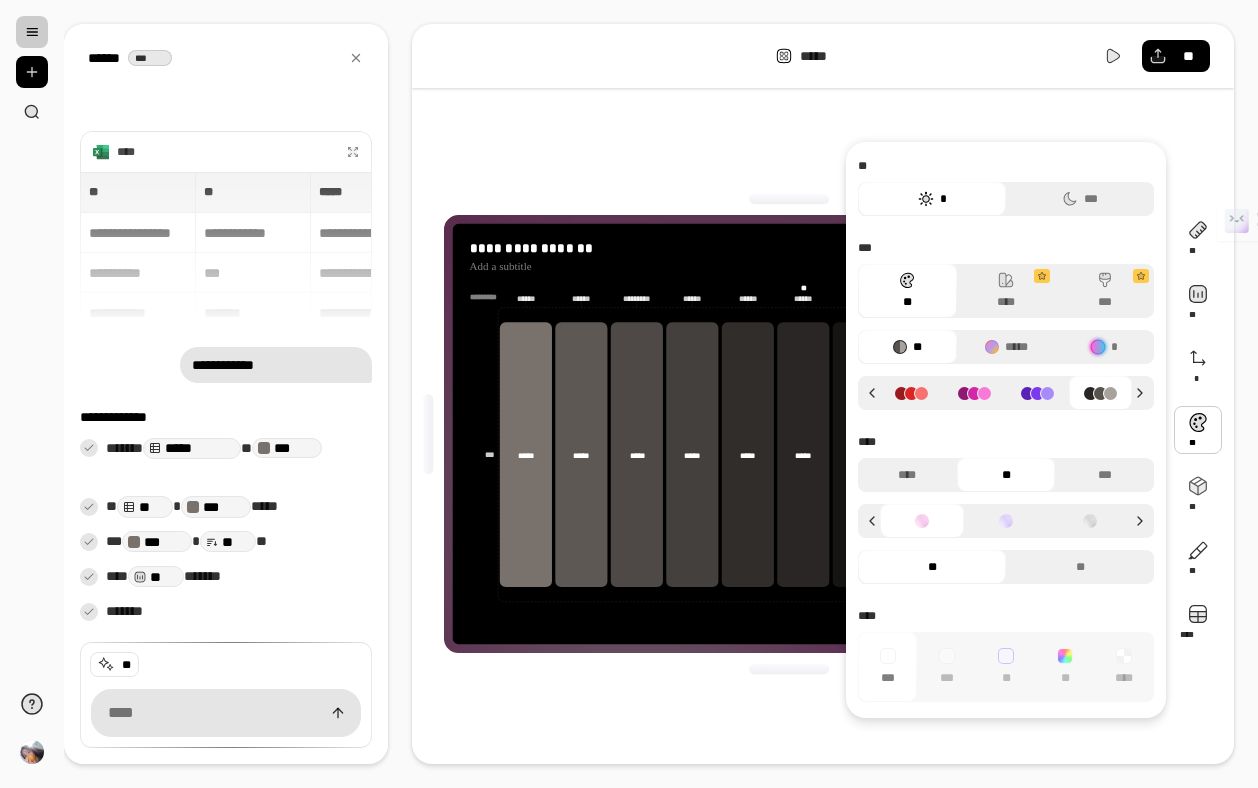 click at bounding box center (1090, 521) 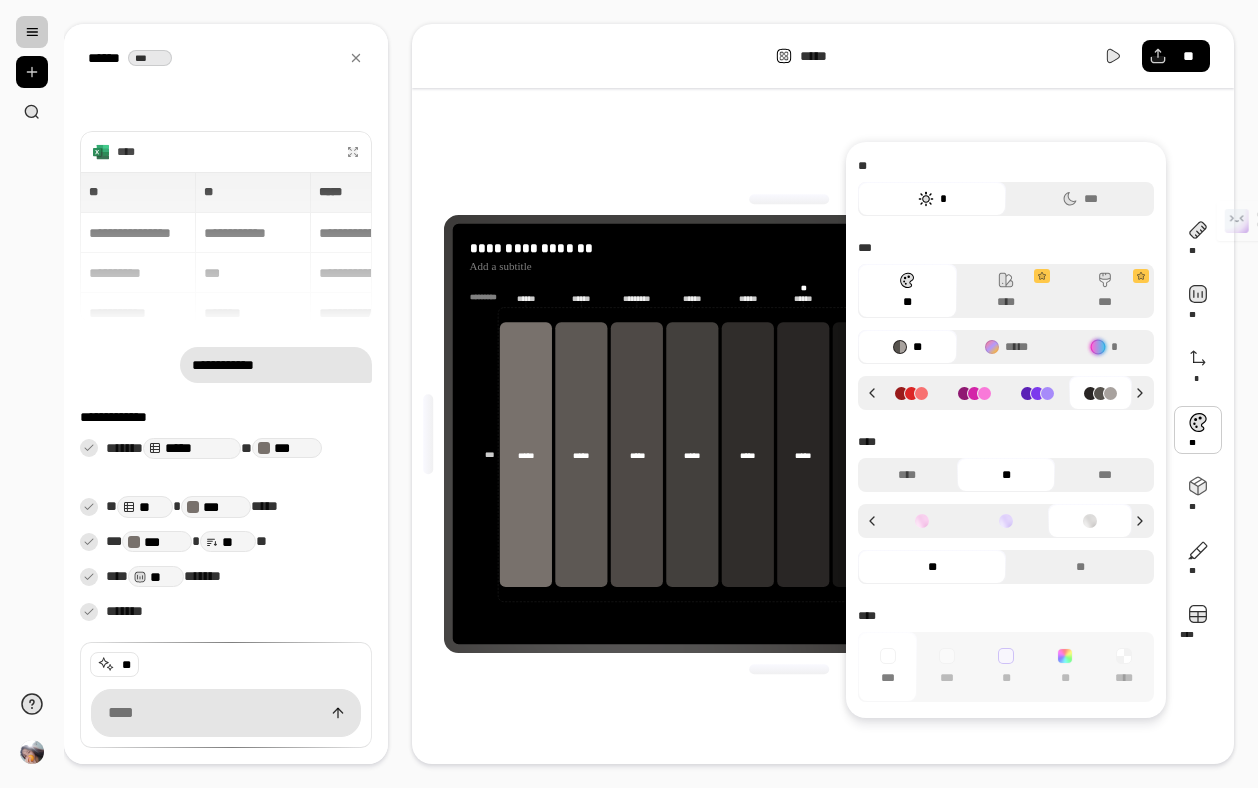click on "****" at bounding box center (1006, 442) 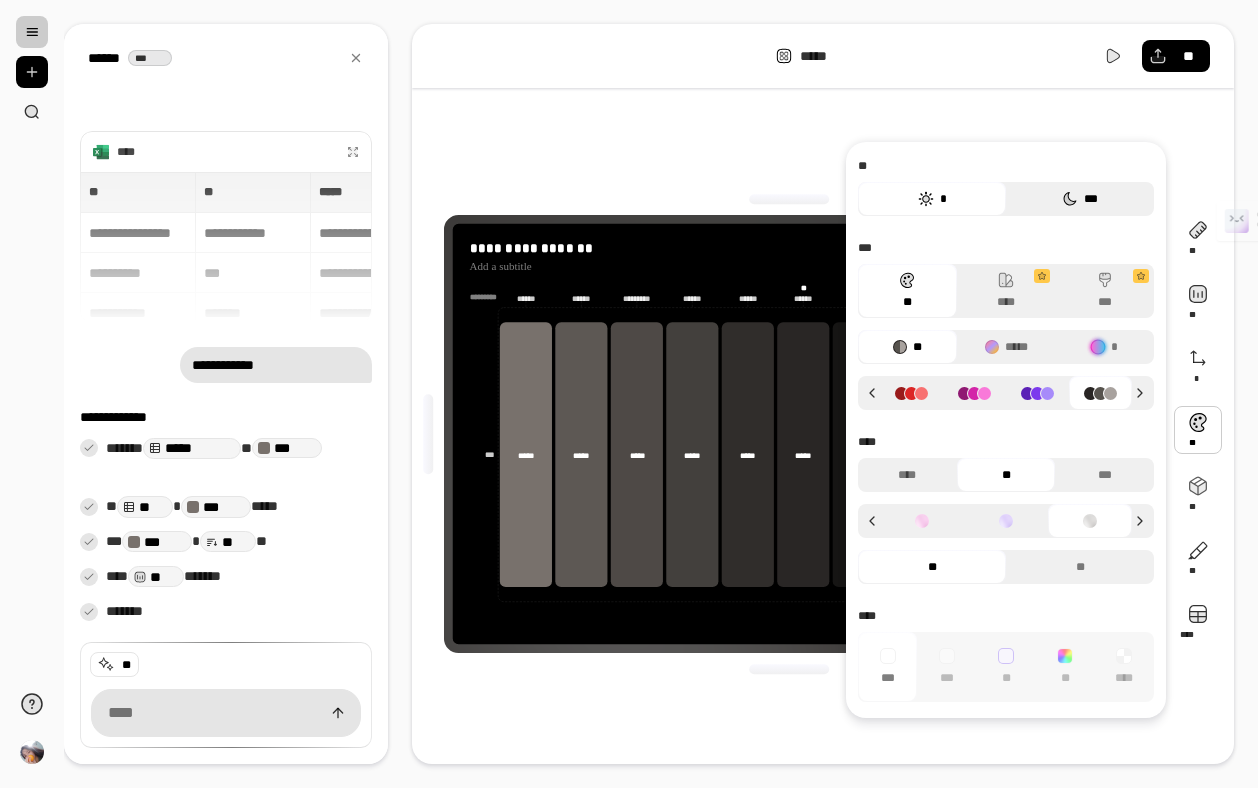 click 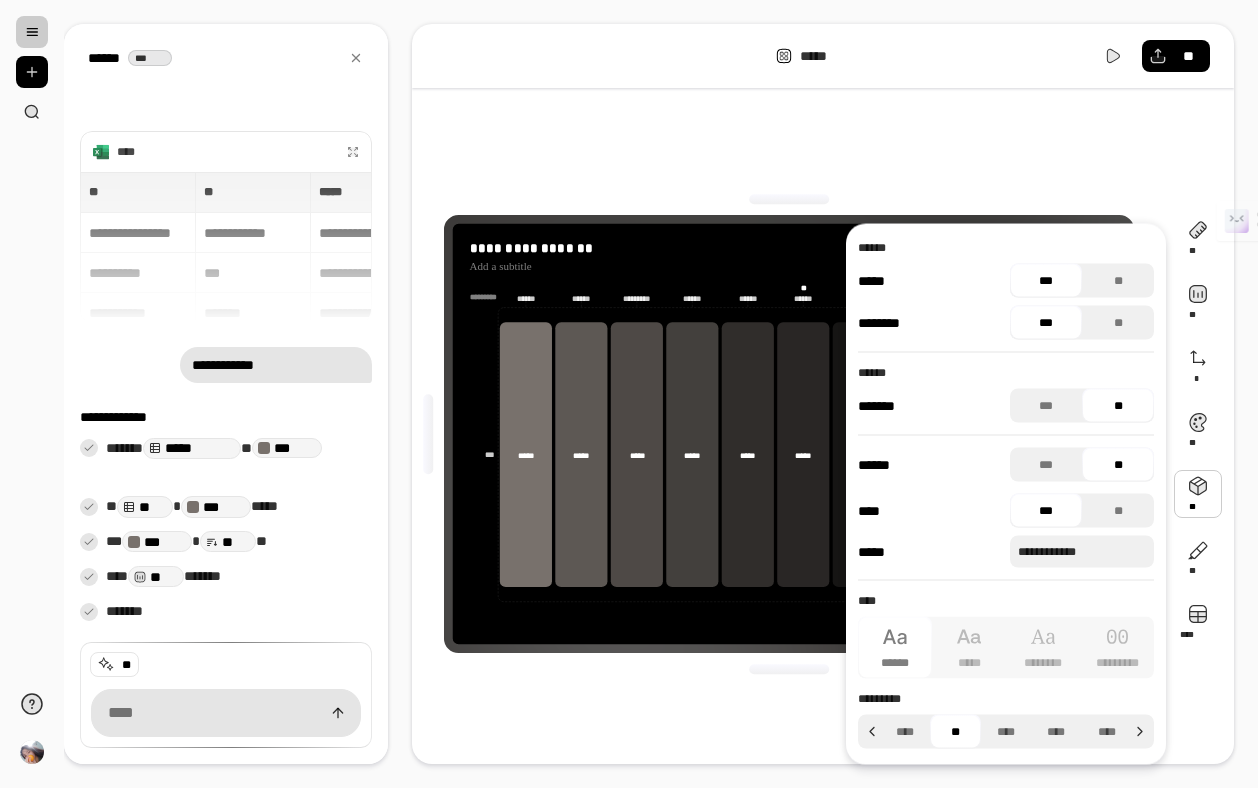 click at bounding box center (1198, 494) 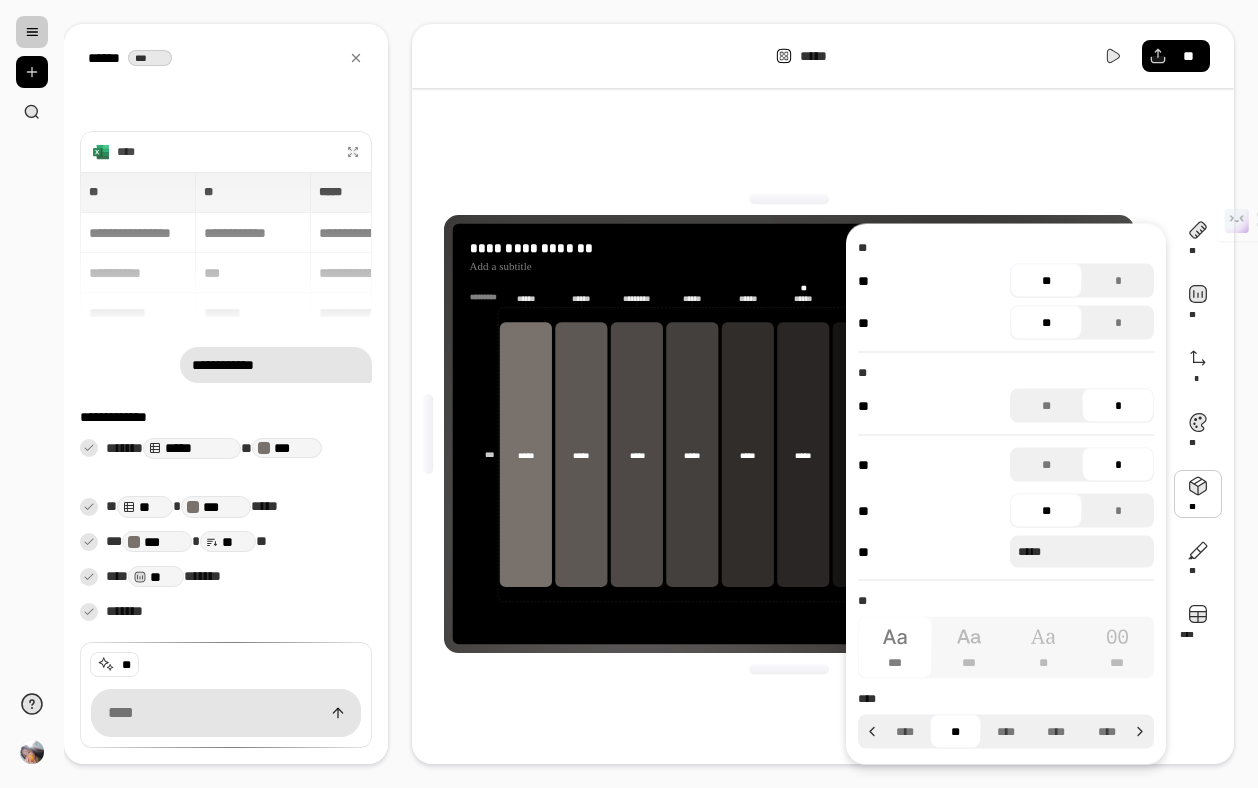 click on "**" at bounding box center (1046, 281) 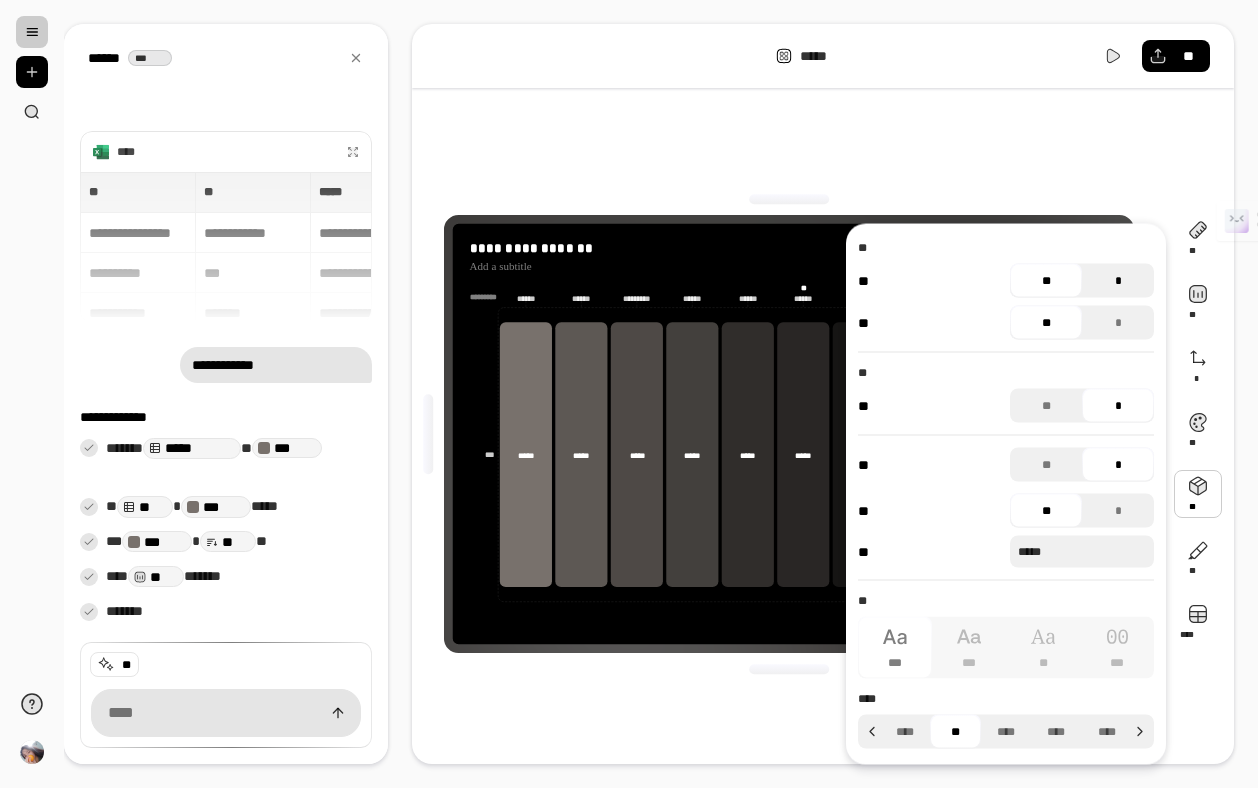 click on "*" at bounding box center (1118, 281) 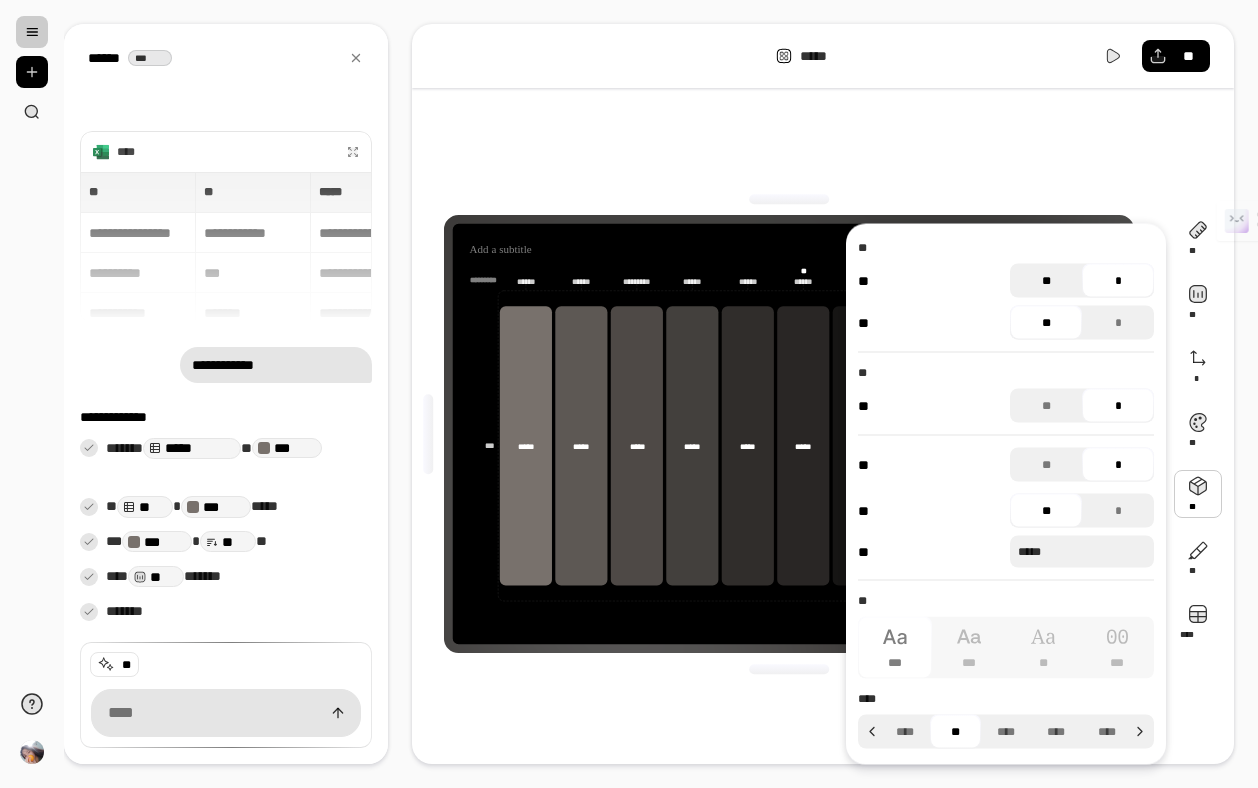 click on "**" at bounding box center [1046, 281] 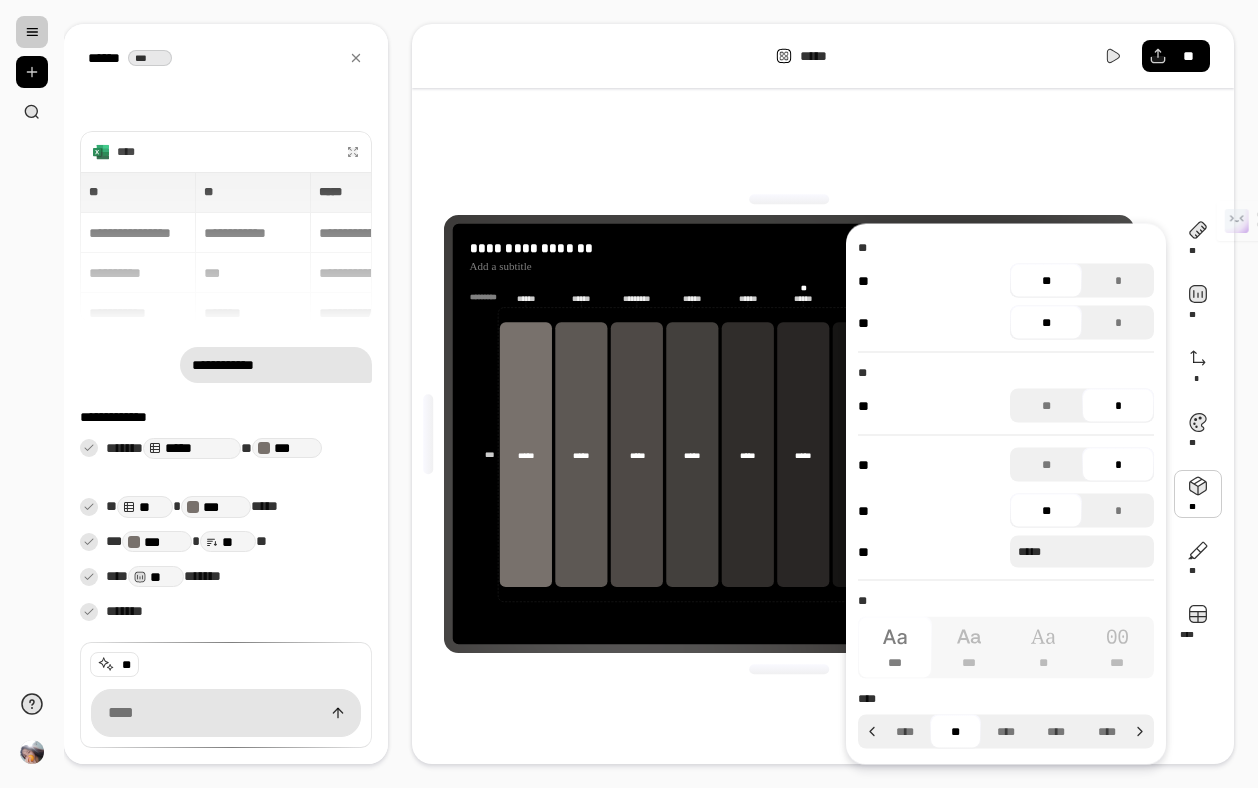 click on "**" at bounding box center [1046, 323] 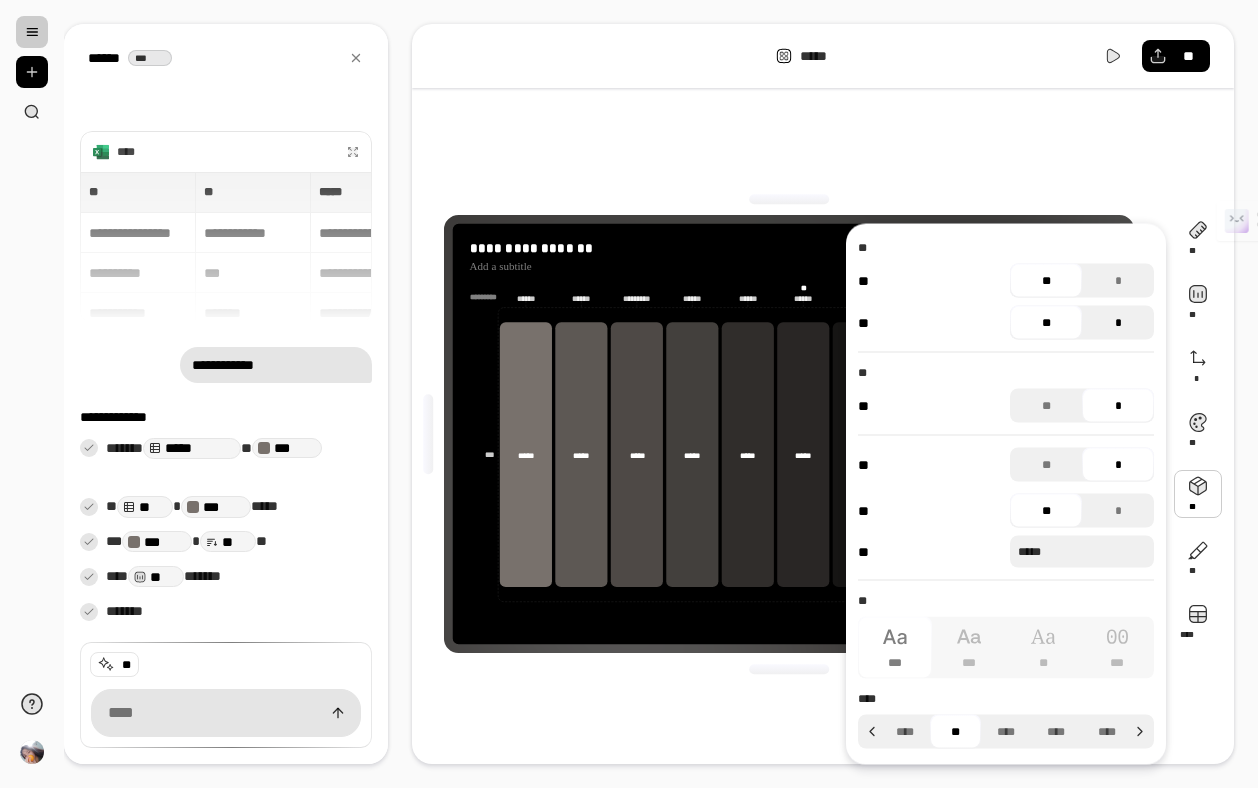 click on "*" at bounding box center [1118, 323] 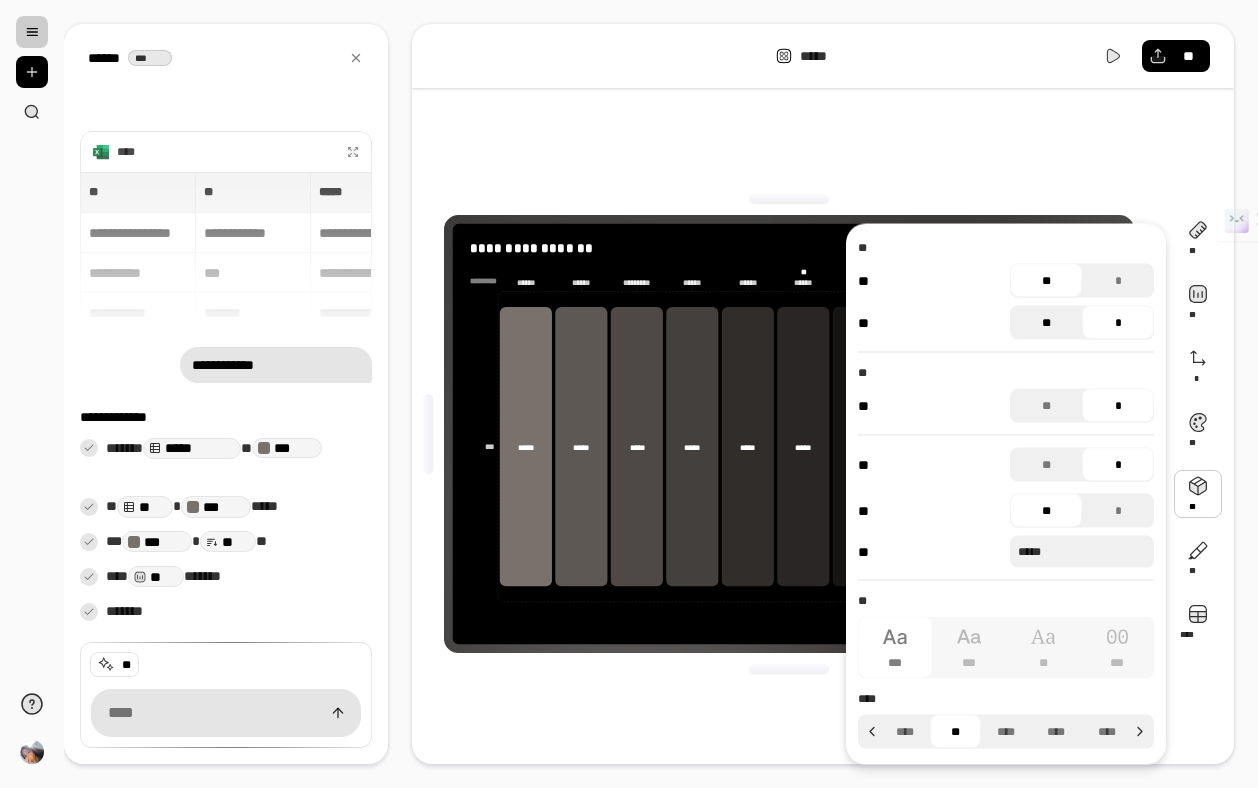 click on "**" at bounding box center [1046, 323] 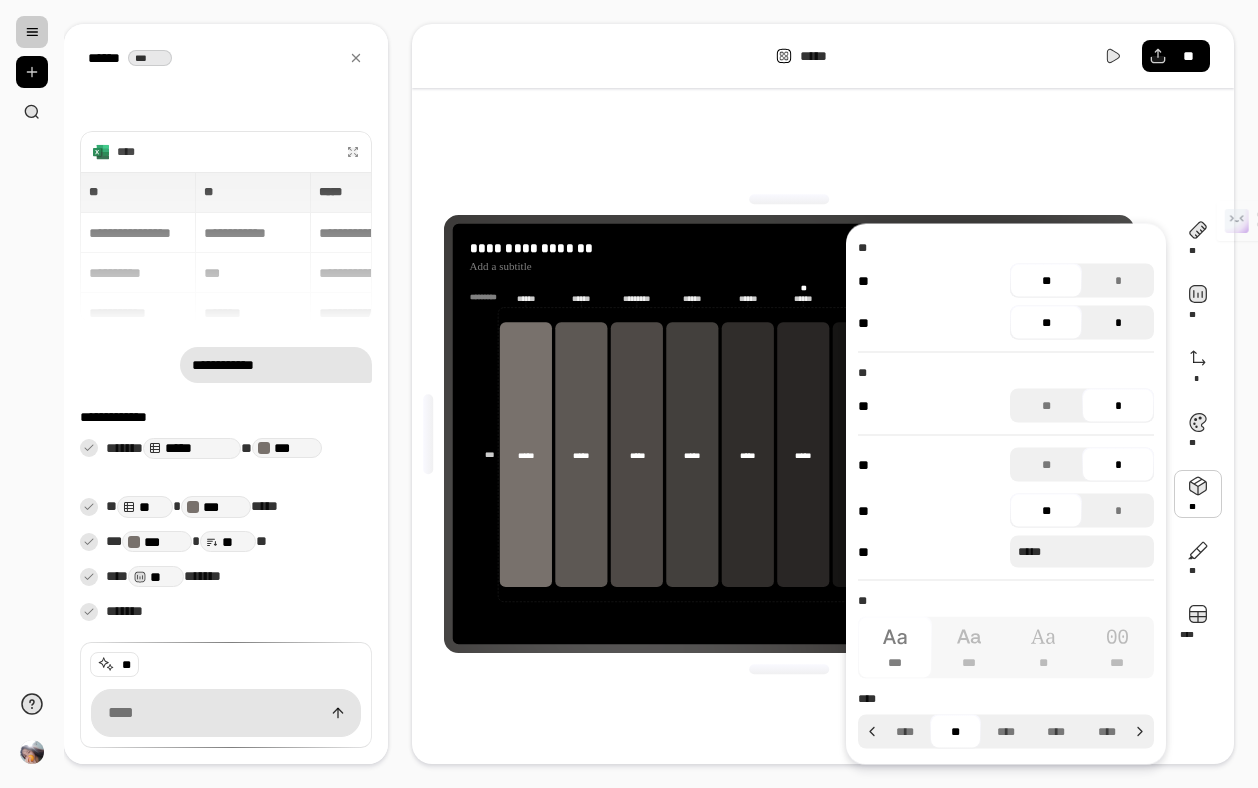 click on "*" at bounding box center (1118, 323) 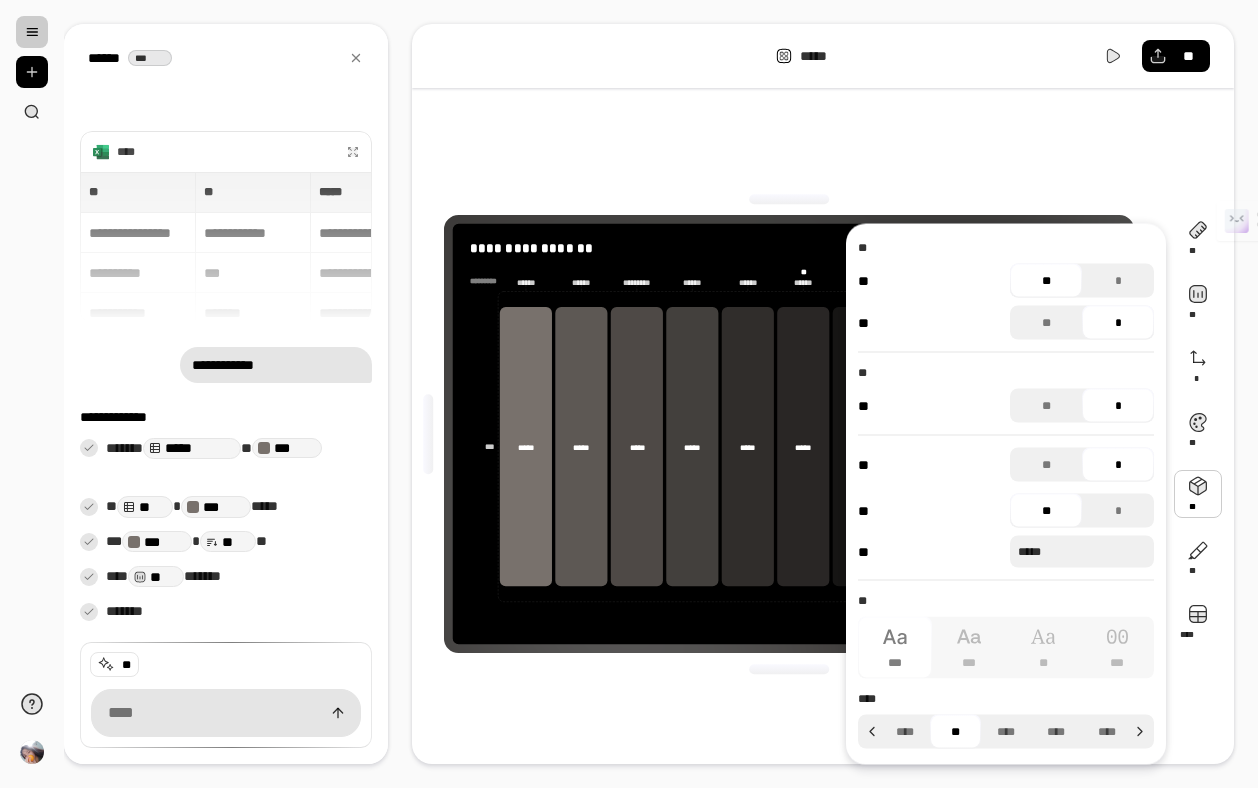 click on "*" at bounding box center (1118, 406) 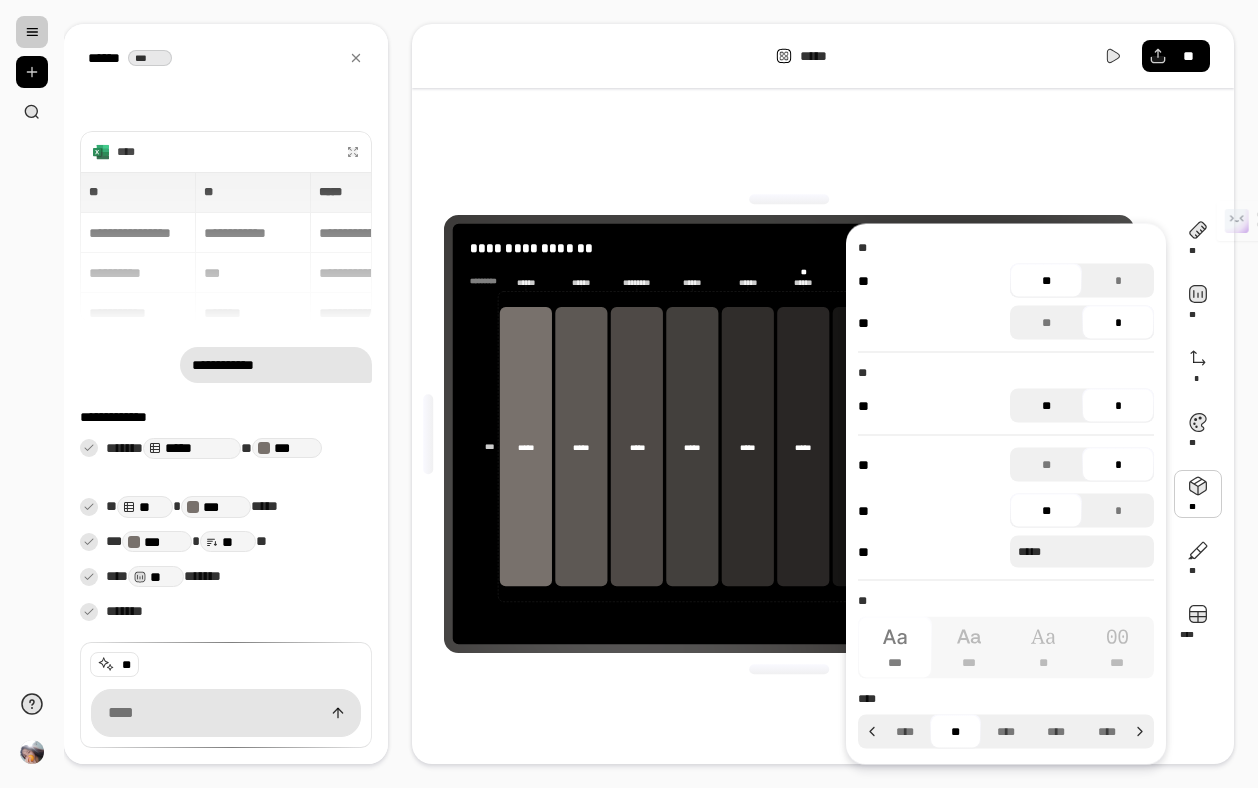 click on "**" at bounding box center (1046, 406) 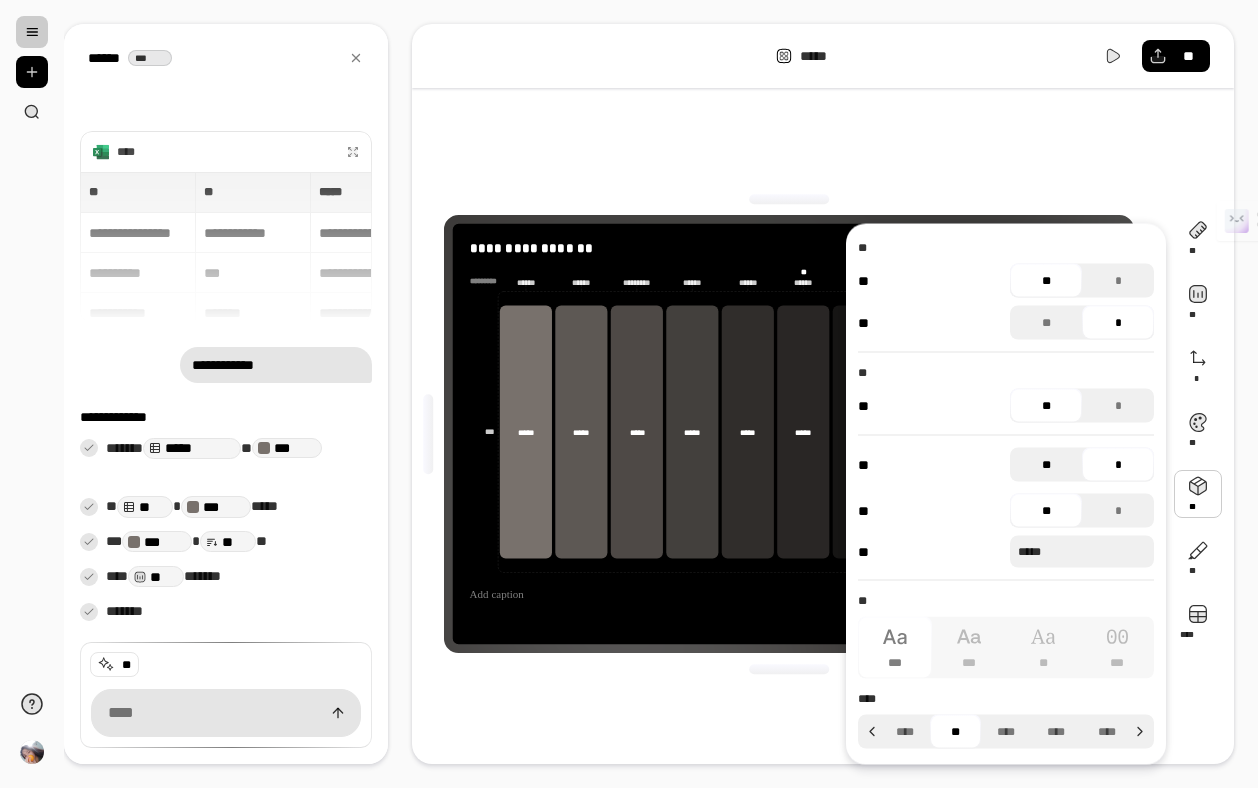 click on "**" at bounding box center (1046, 465) 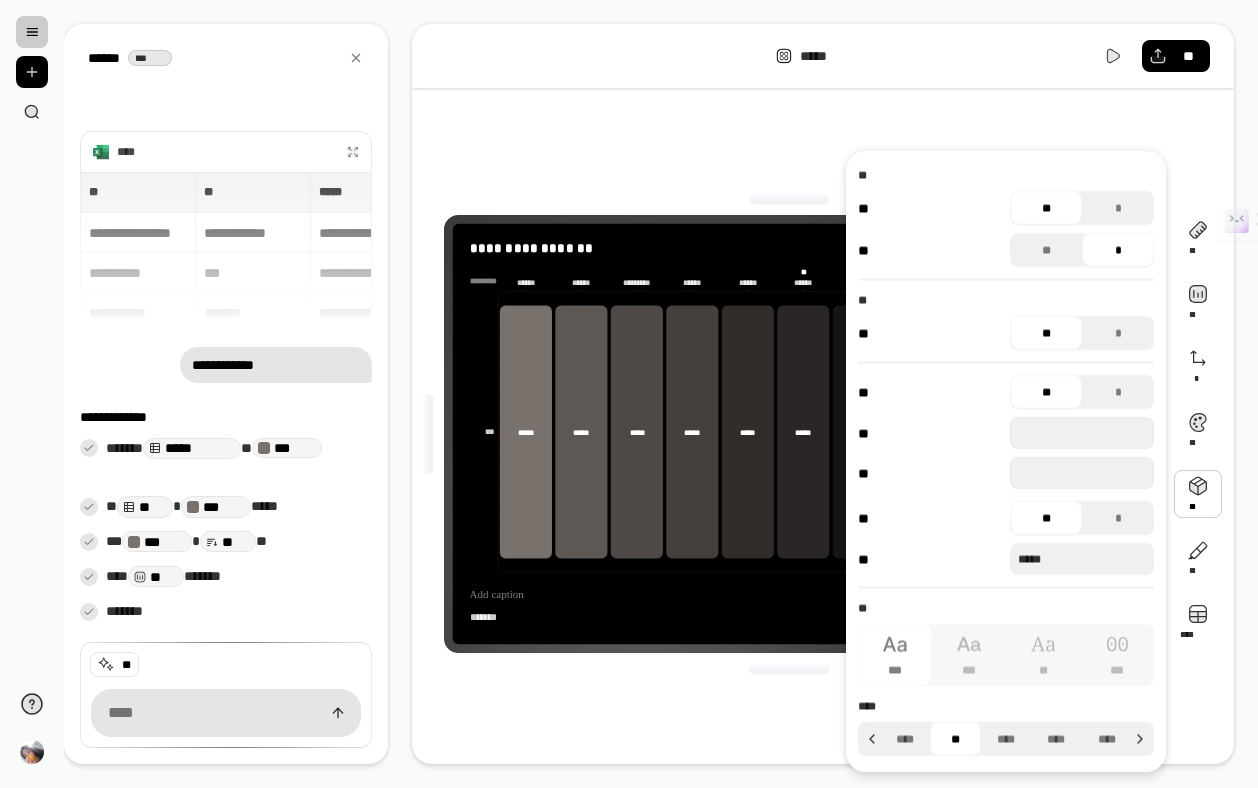 click on "**********" at bounding box center [1006, 461] 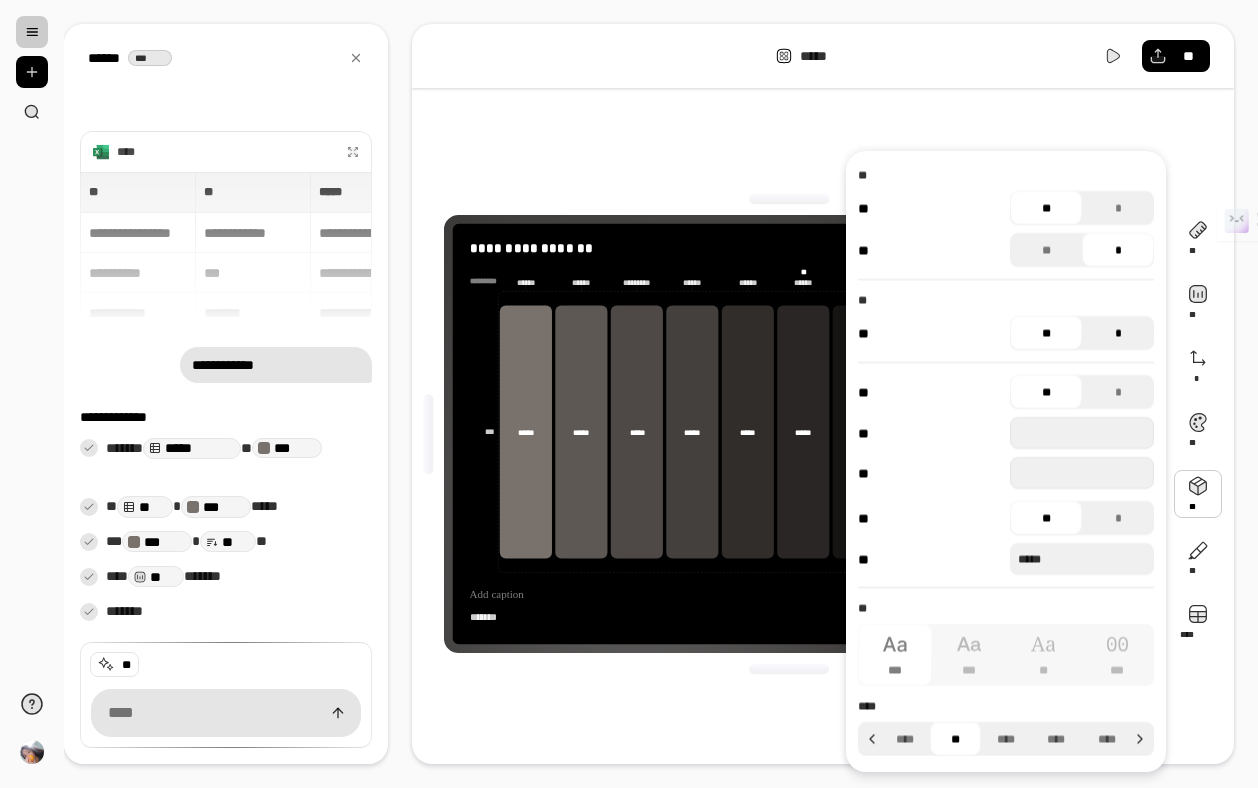 click on "*" at bounding box center [1118, 333] 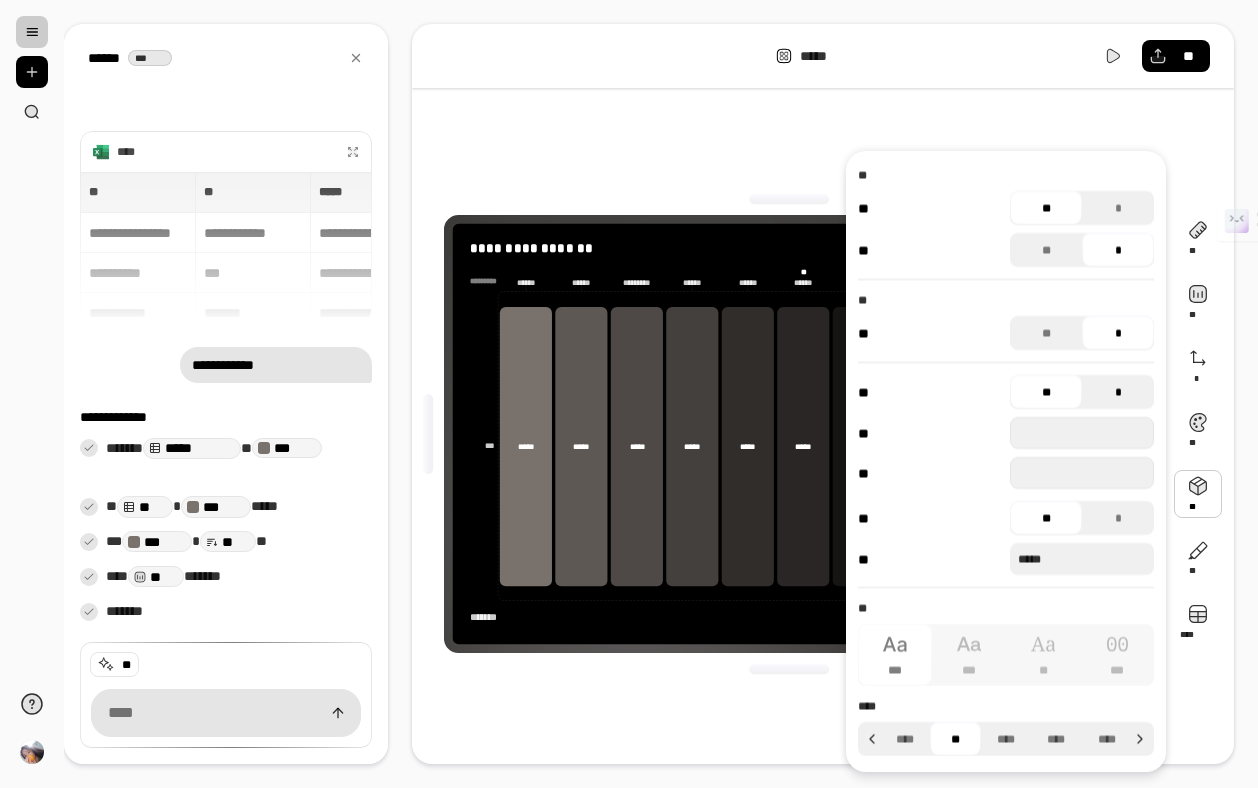 click on "*" at bounding box center [1118, 392] 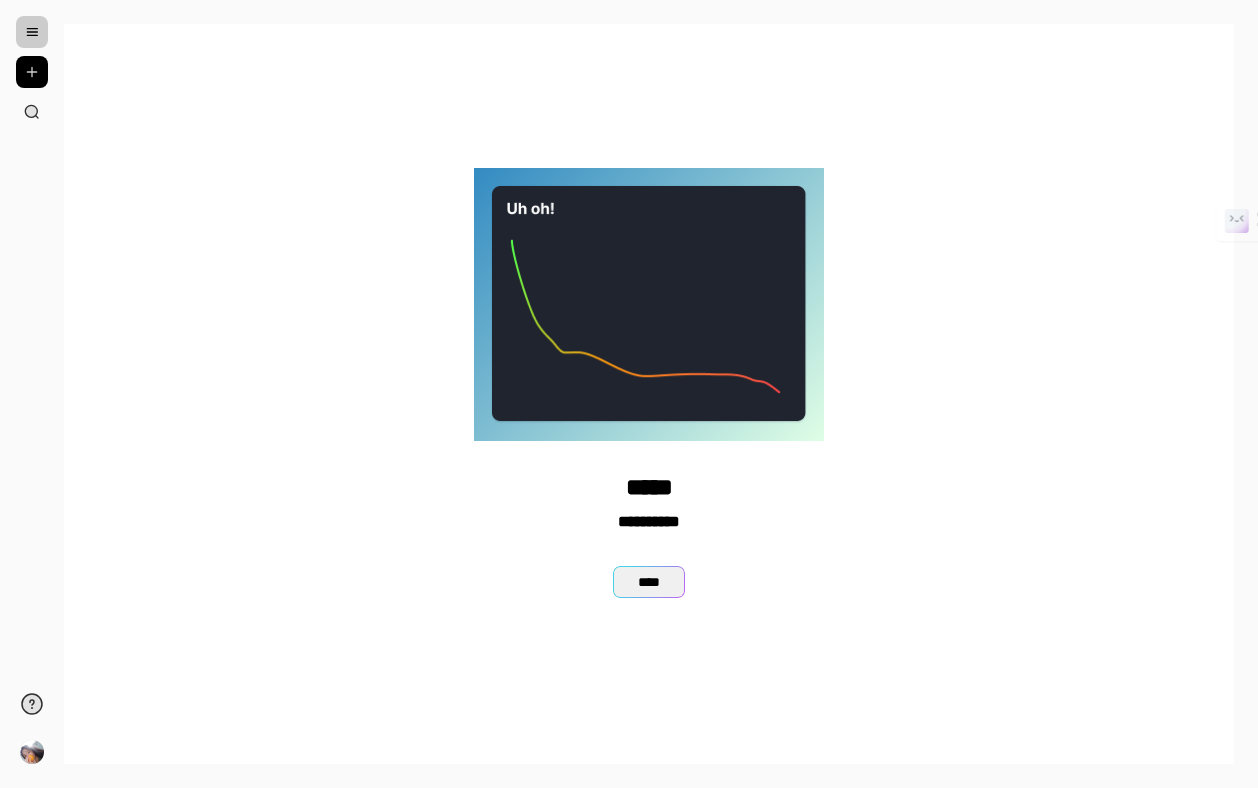 click on "****" at bounding box center [649, 582] 